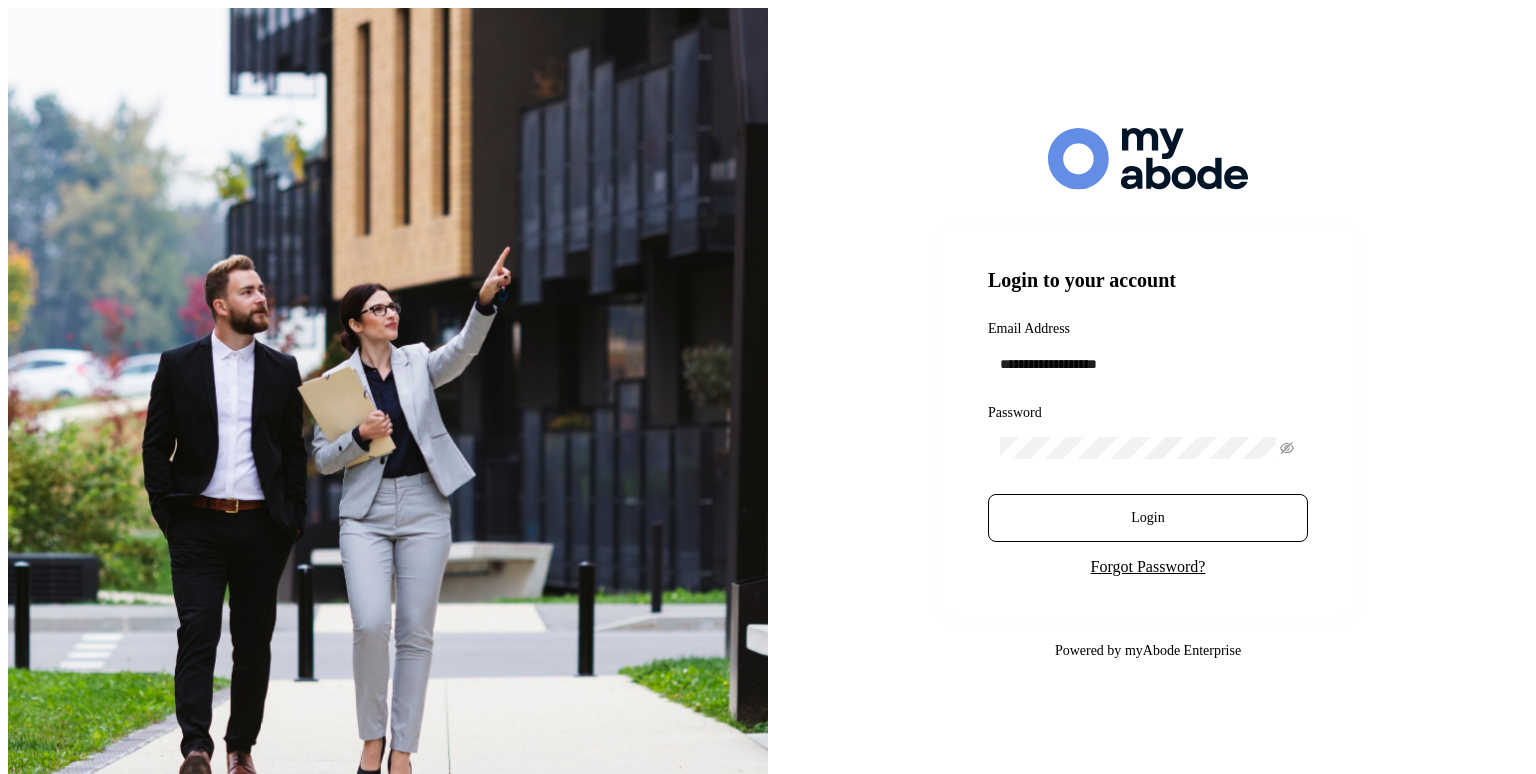 scroll, scrollTop: 0, scrollLeft: 0, axis: both 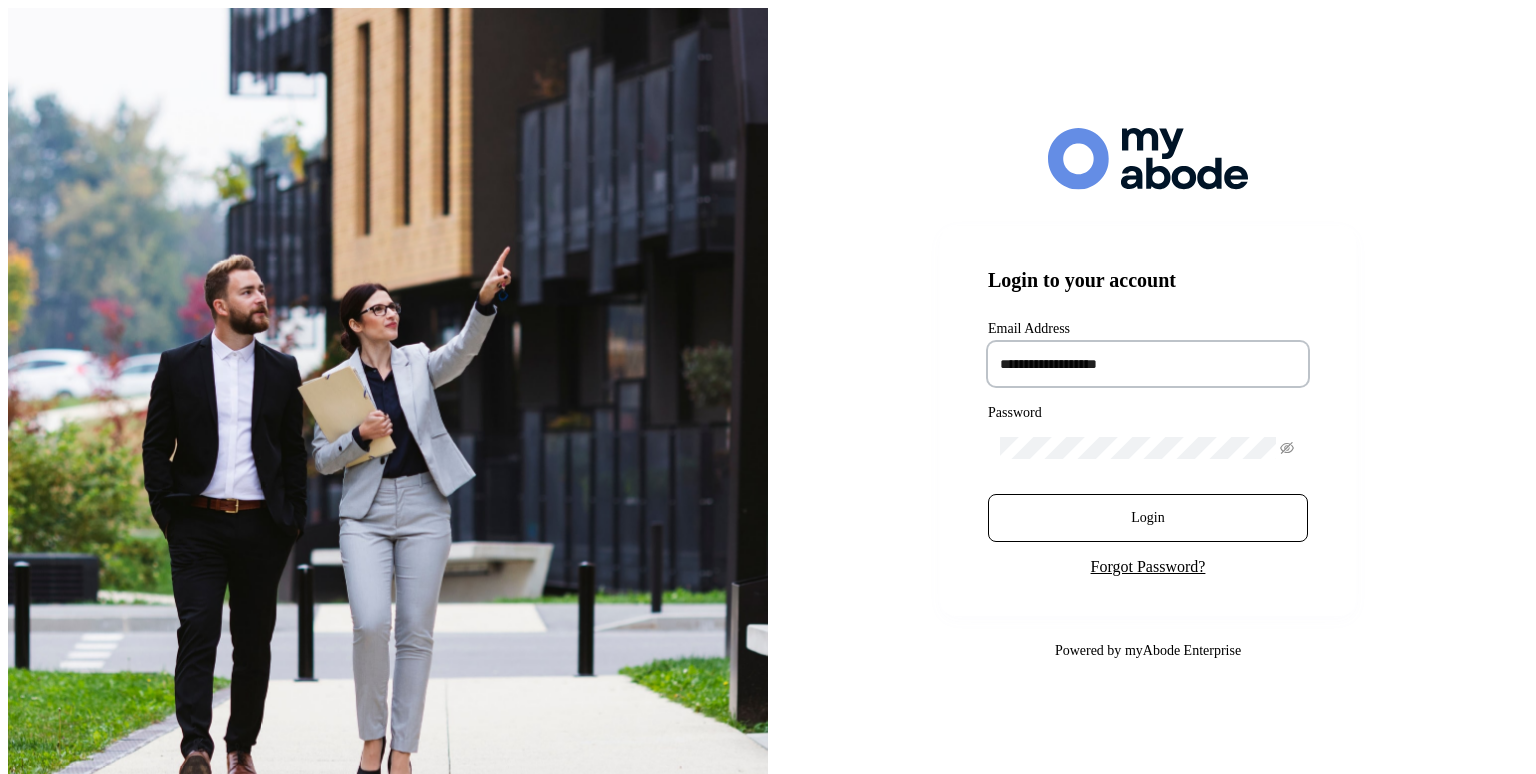 click at bounding box center (1148, 364) 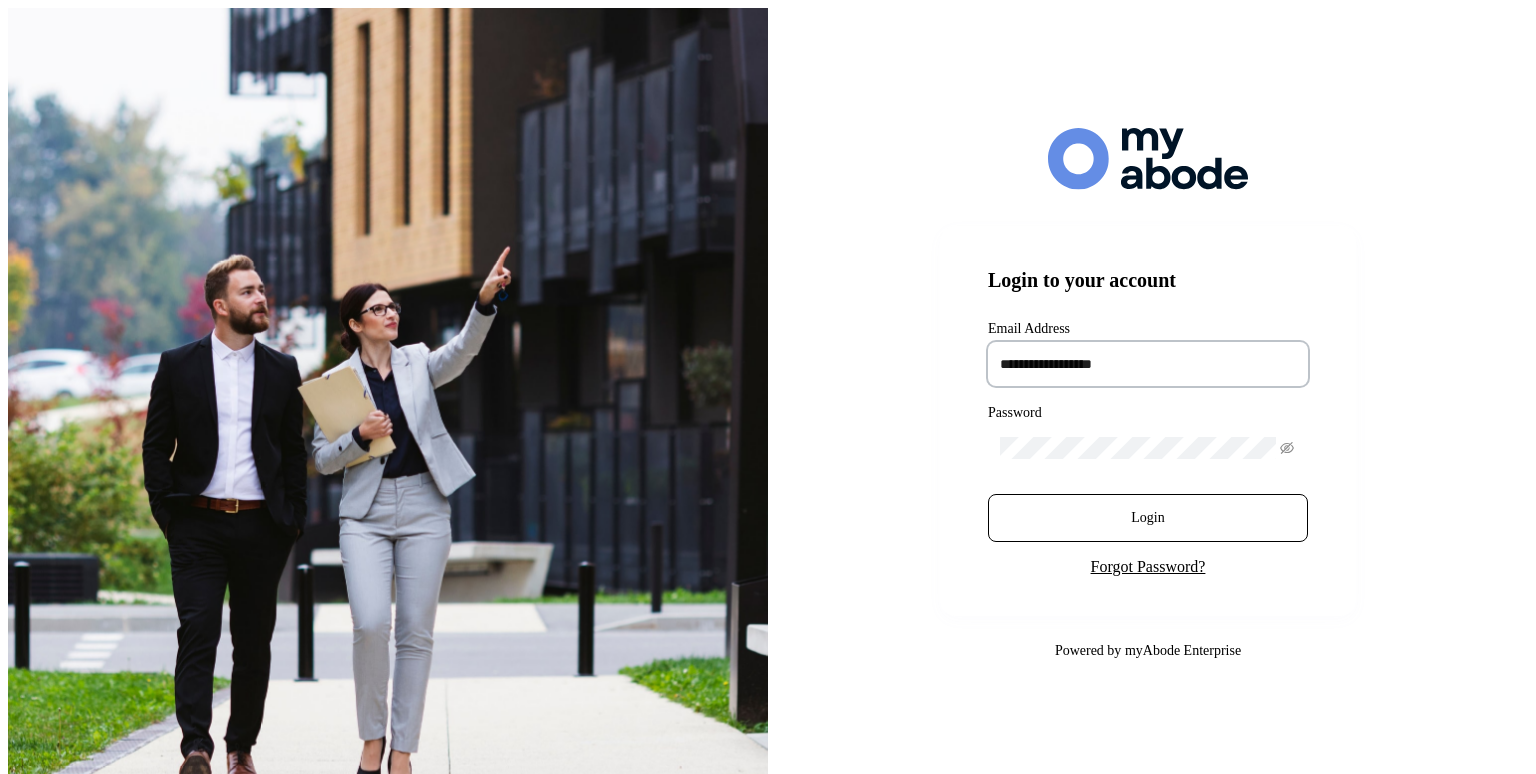 type on "**********" 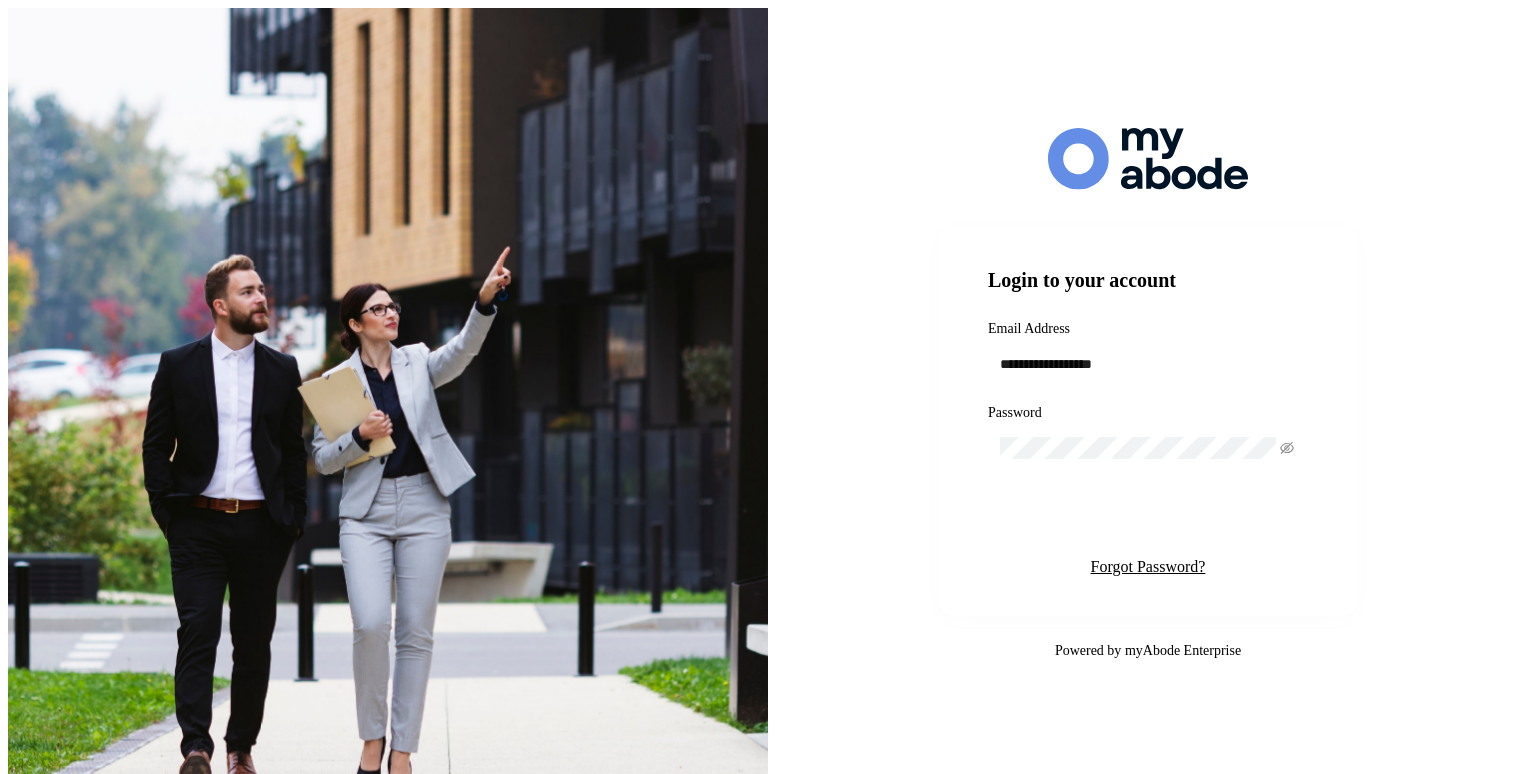click on "Login" at bounding box center [1148, 518] 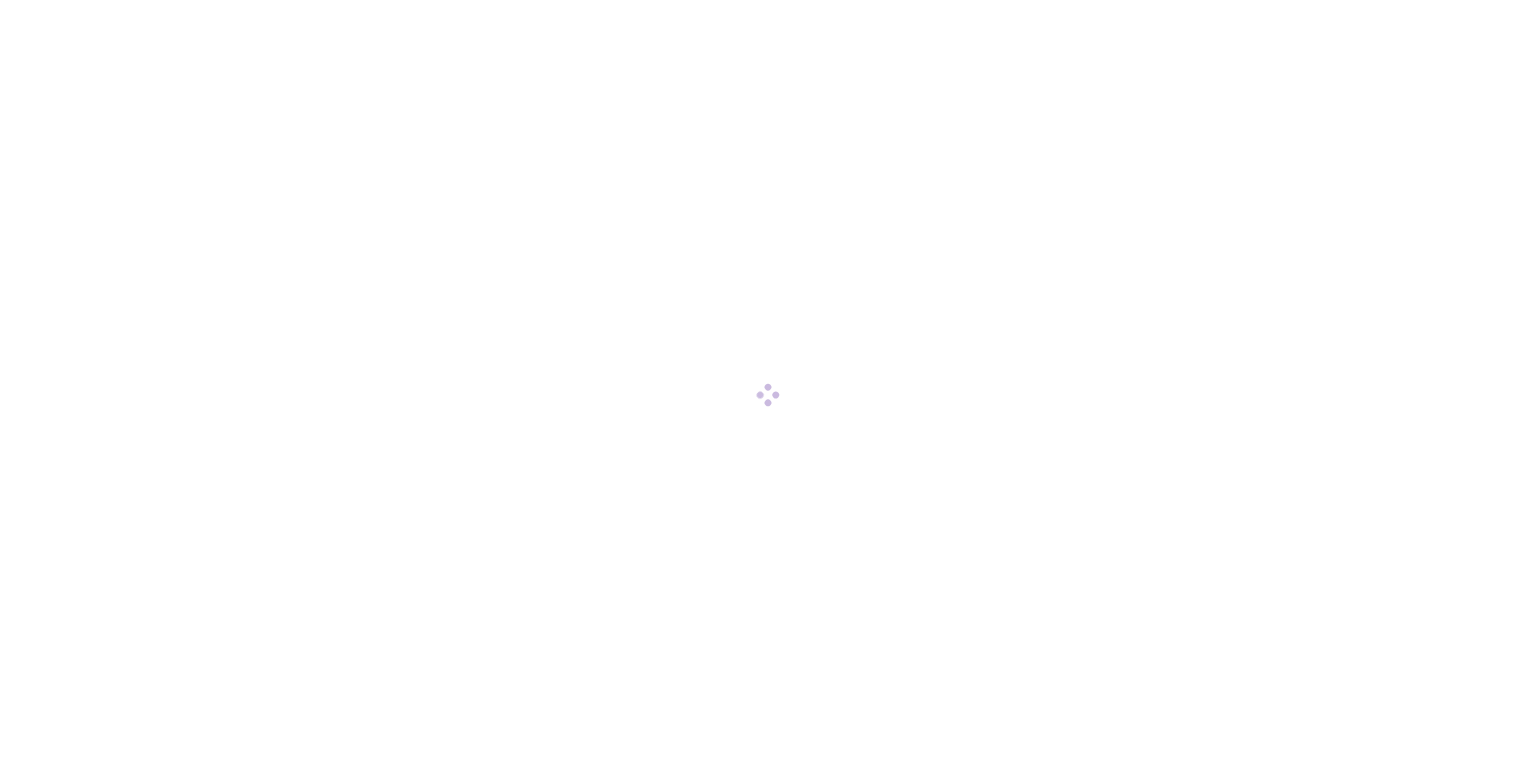 scroll, scrollTop: 0, scrollLeft: 0, axis: both 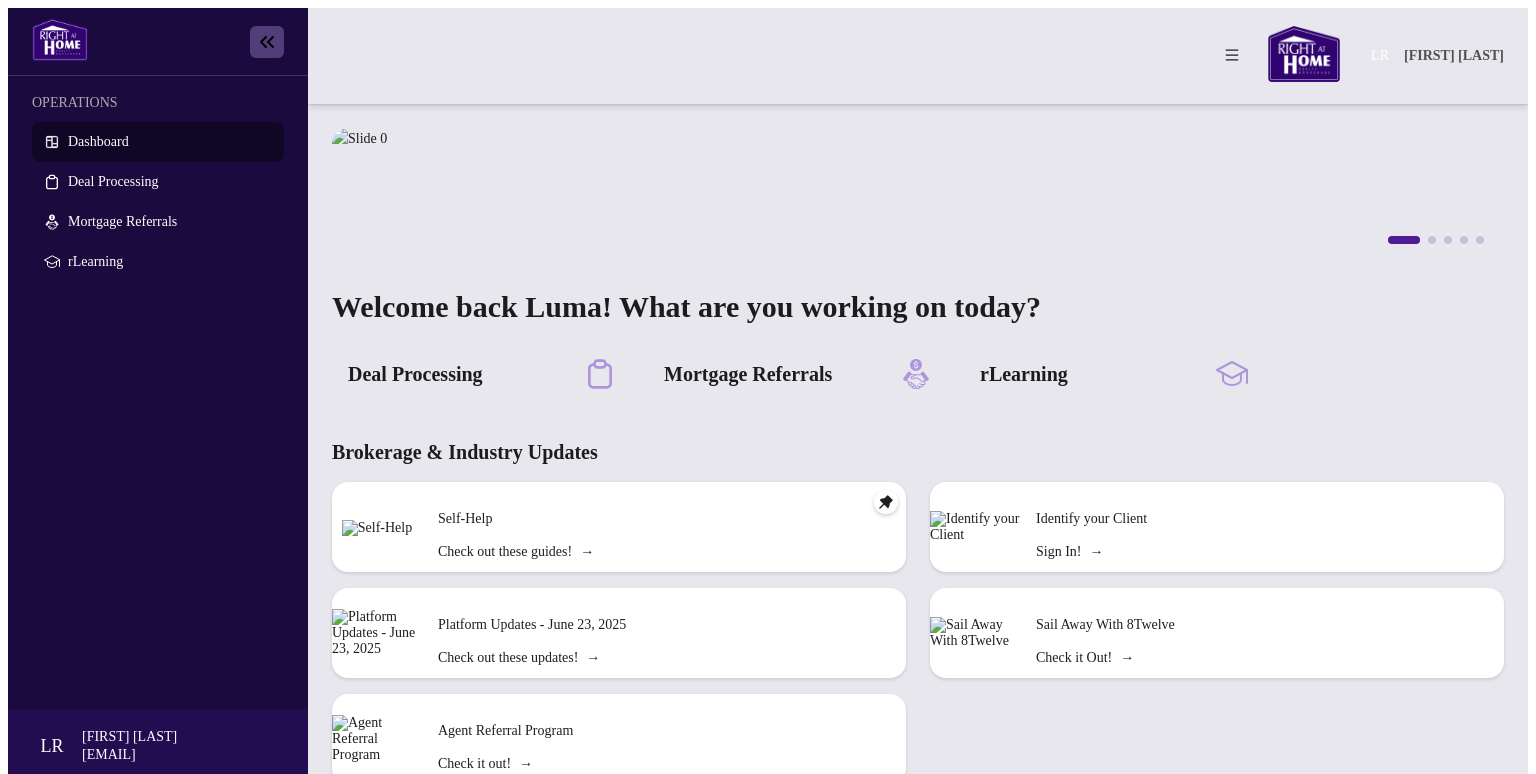 click on "Dashboard" at bounding box center [98, 141] 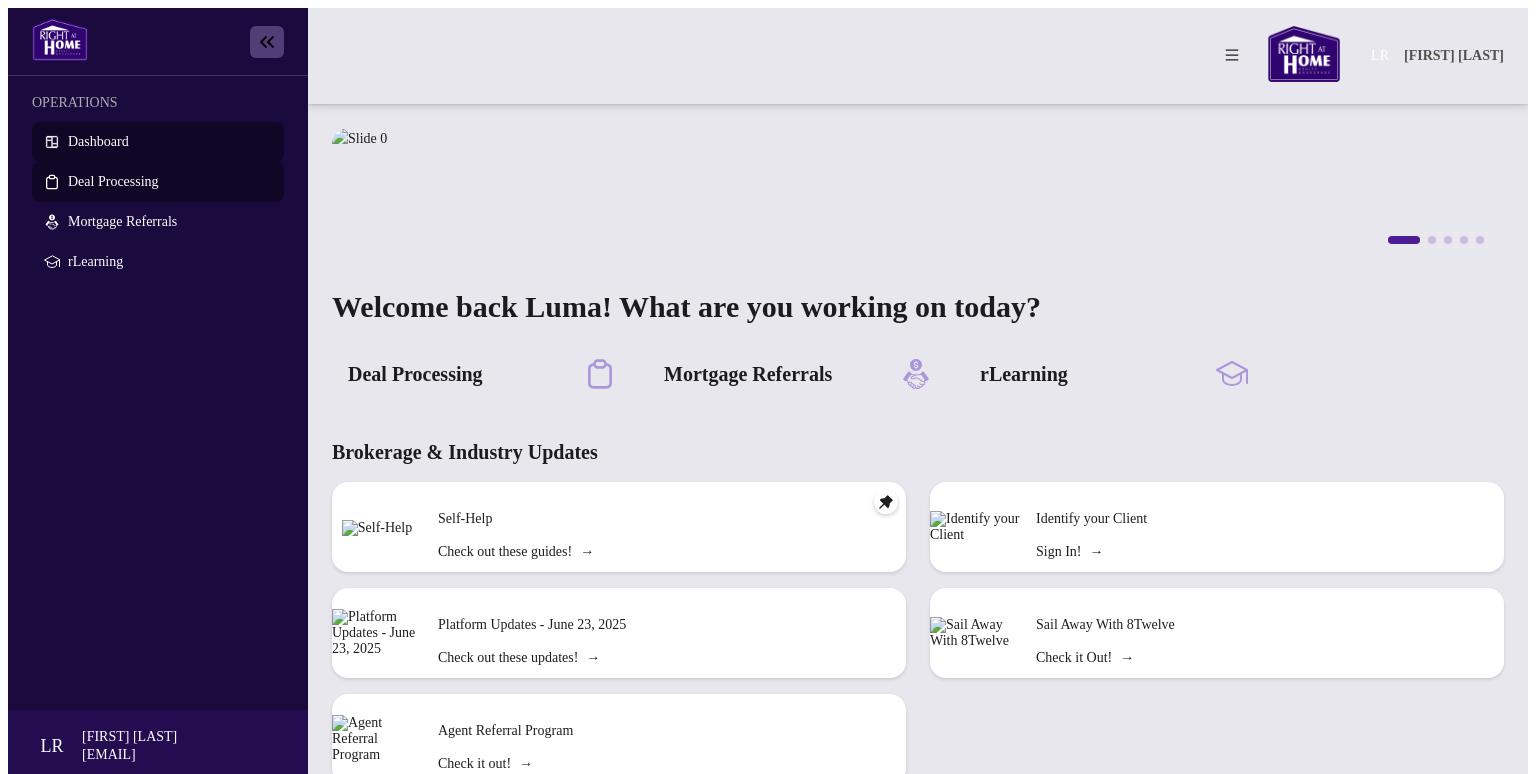 click on "Deal Processing" at bounding box center [113, 181] 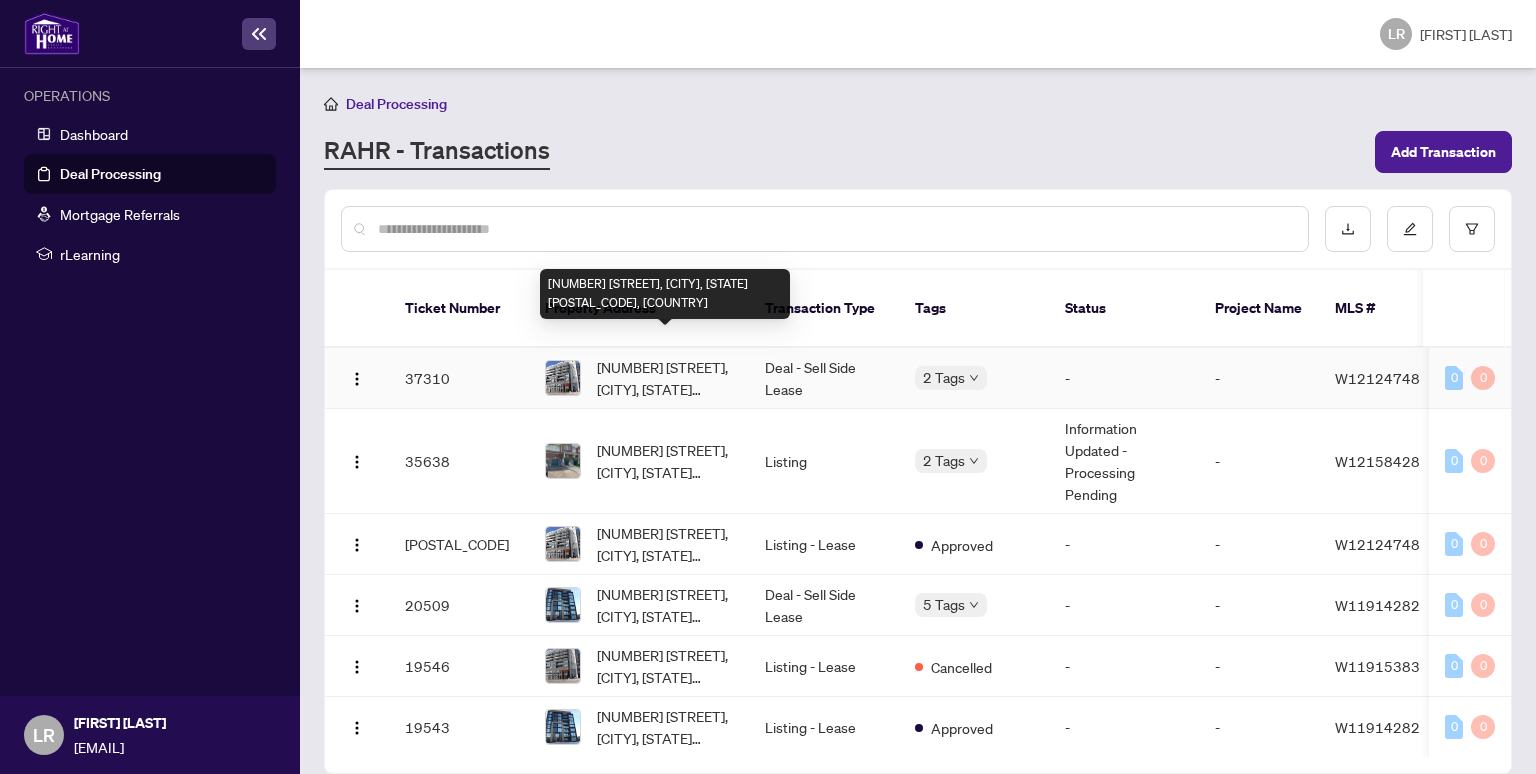 click on "[NUMBER] [STREET], [CITY], [STATE] [POSTAL_CODE], [COUNTRY]" at bounding box center (665, 378) 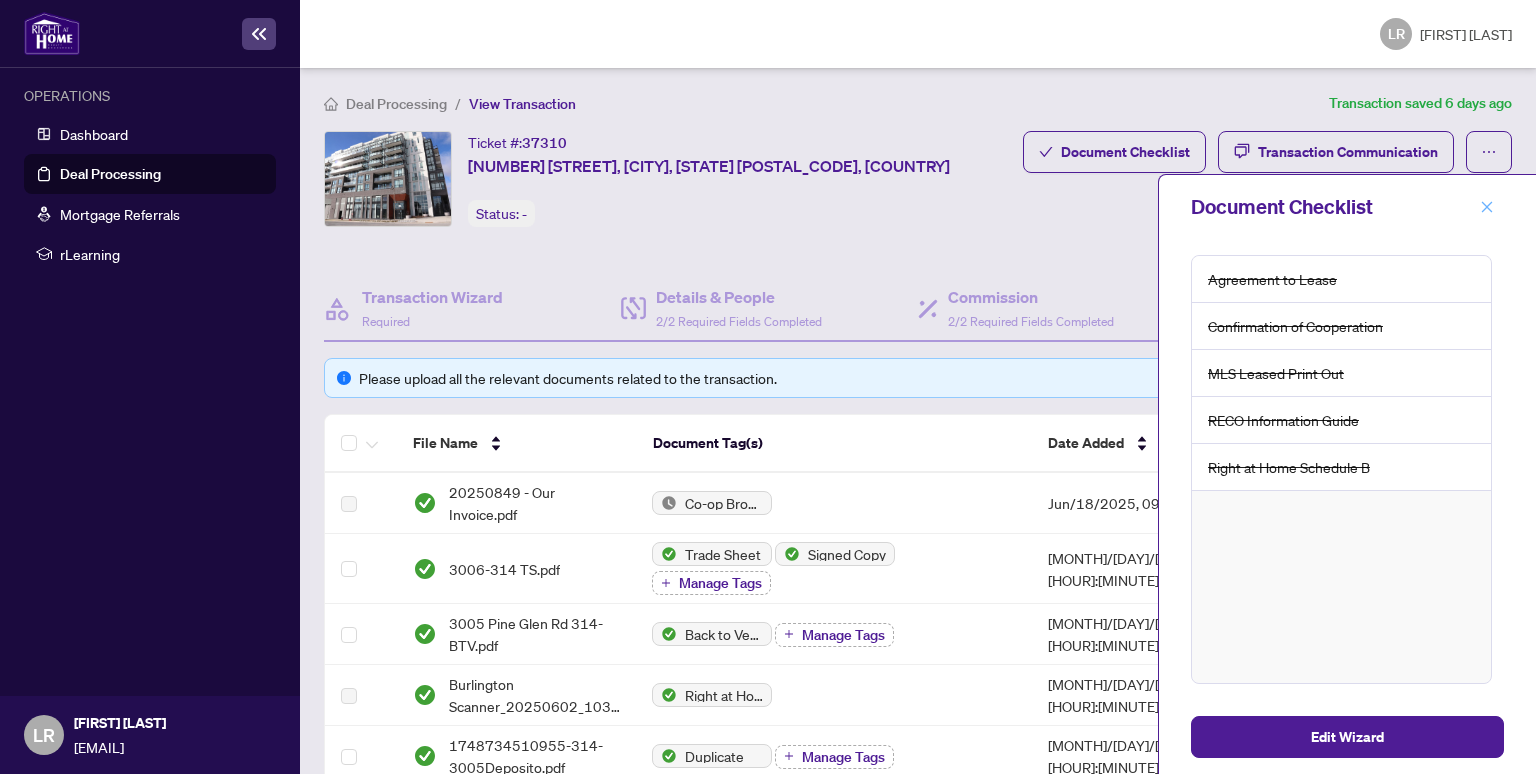 click at bounding box center [1487, 207] 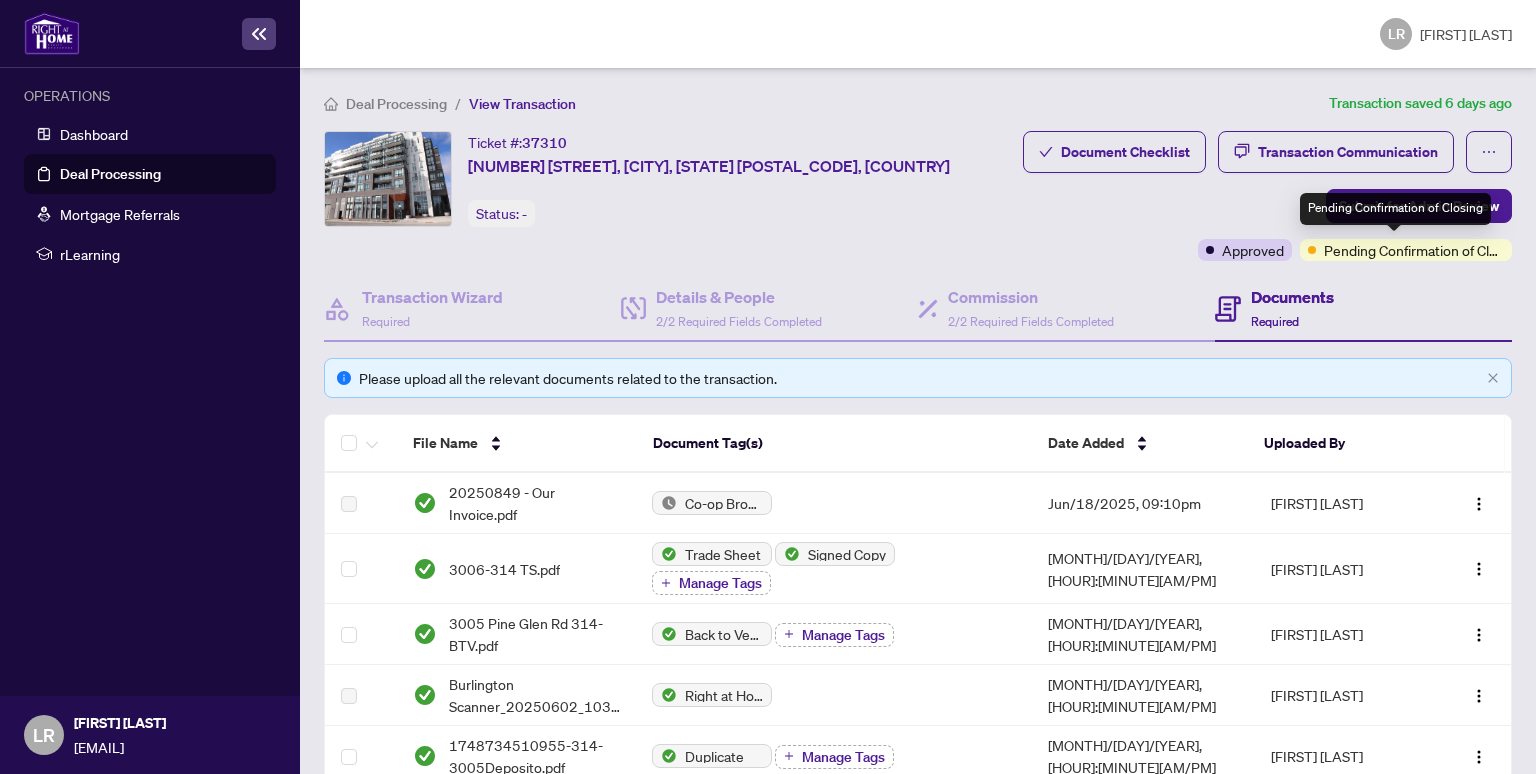 click on "Pending Confirmation of Closing" at bounding box center [1414, 250] 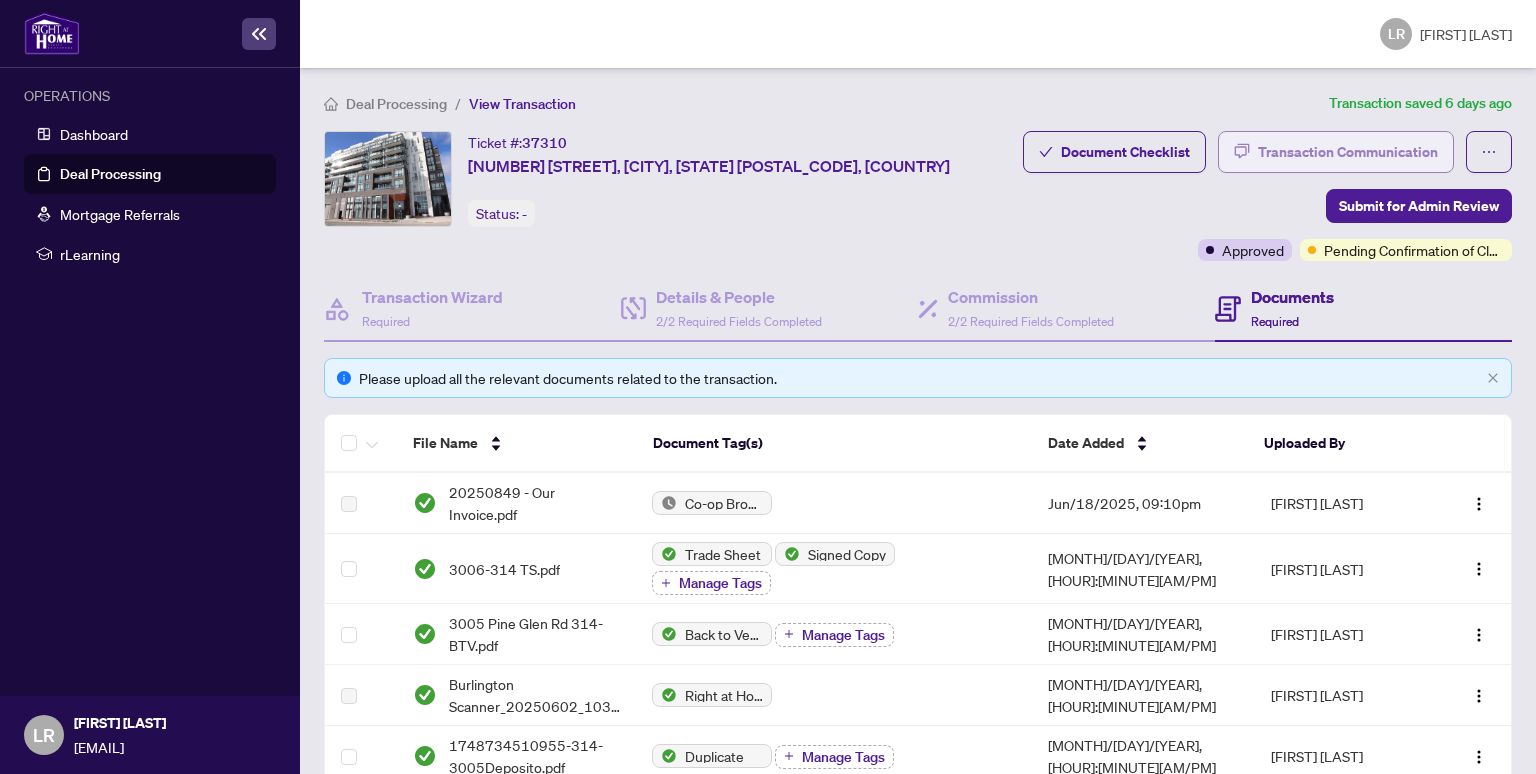 click on "Transaction Communication" at bounding box center [1348, 152] 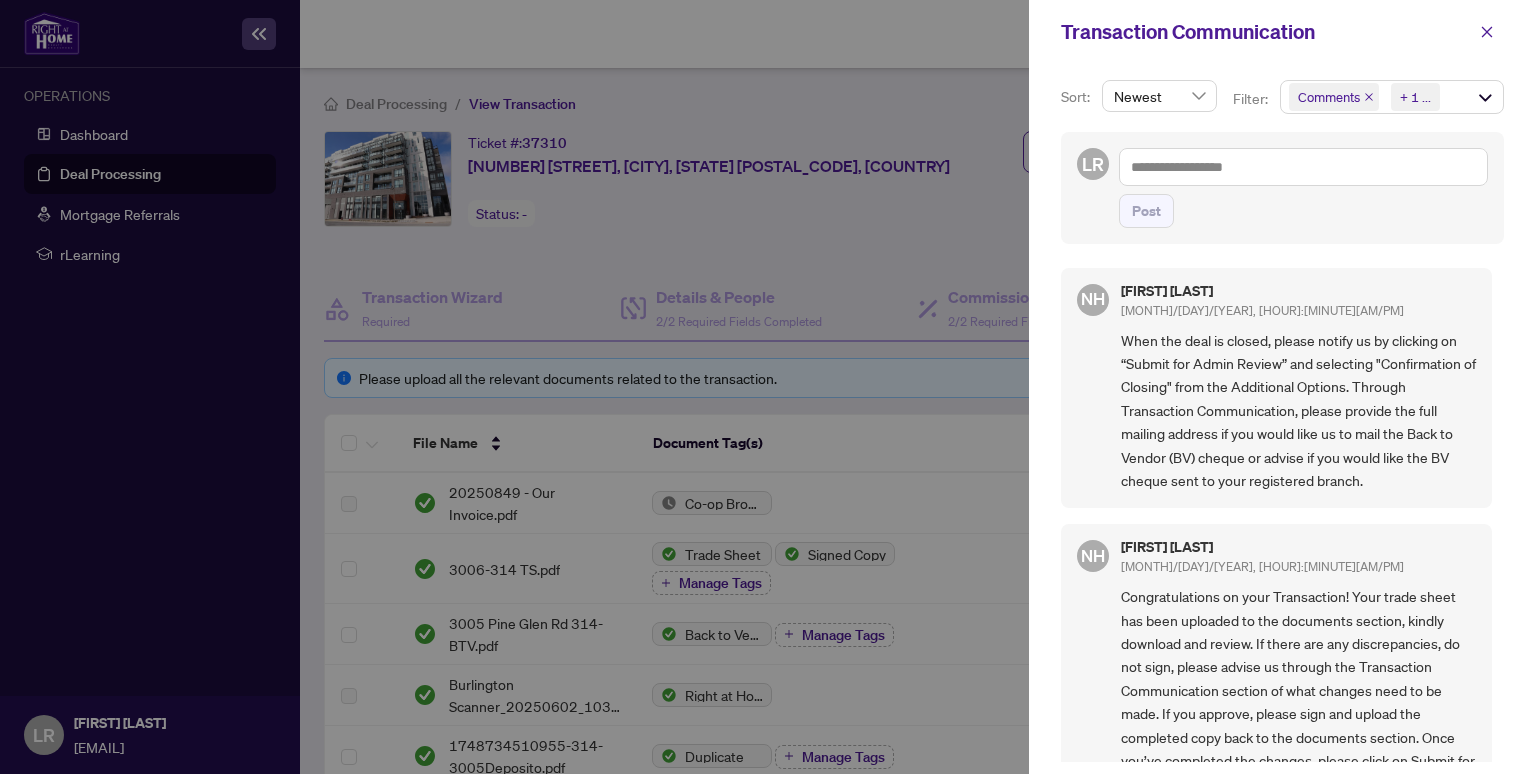 scroll, scrollTop: 3, scrollLeft: 0, axis: vertical 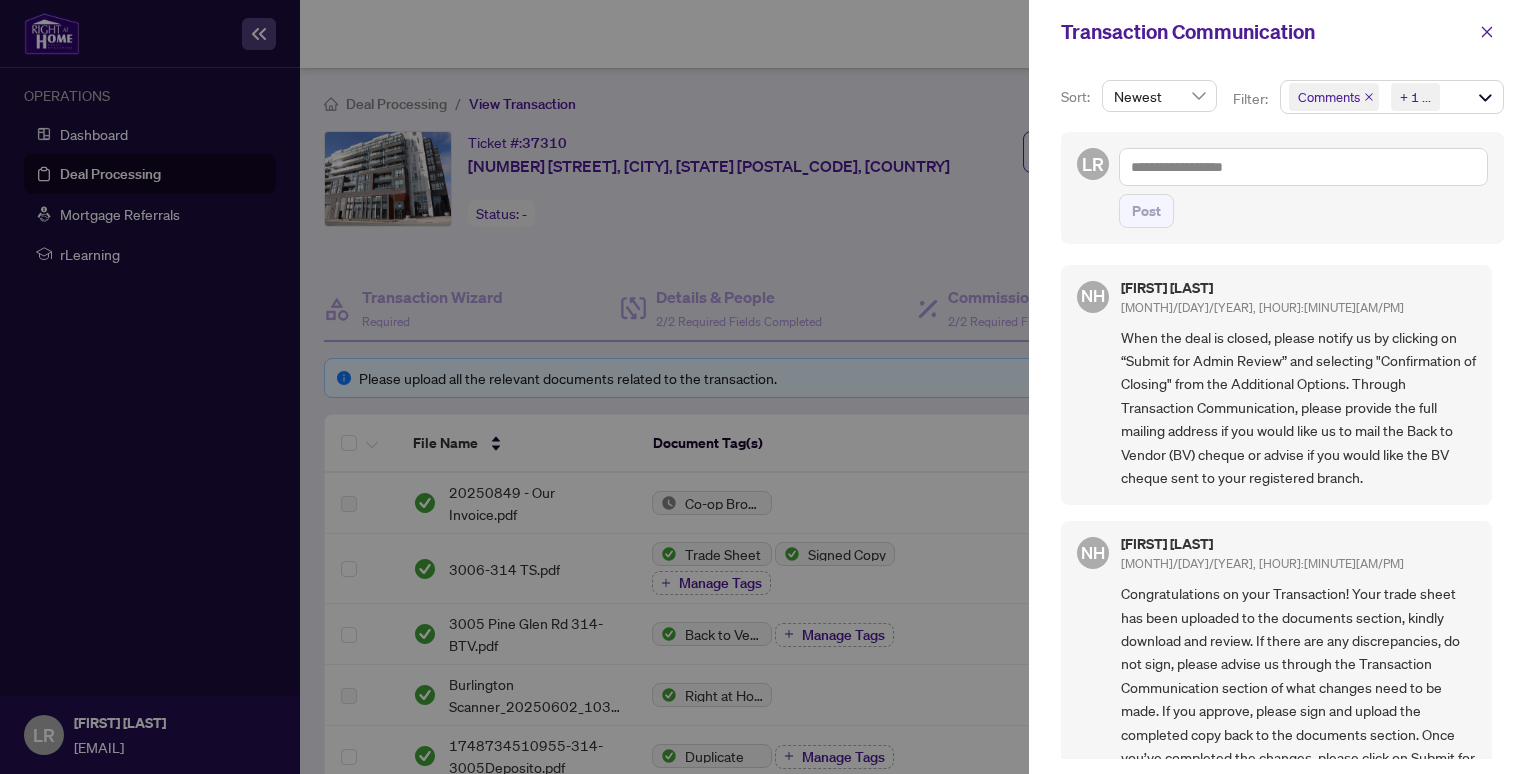 click at bounding box center (768, 387) 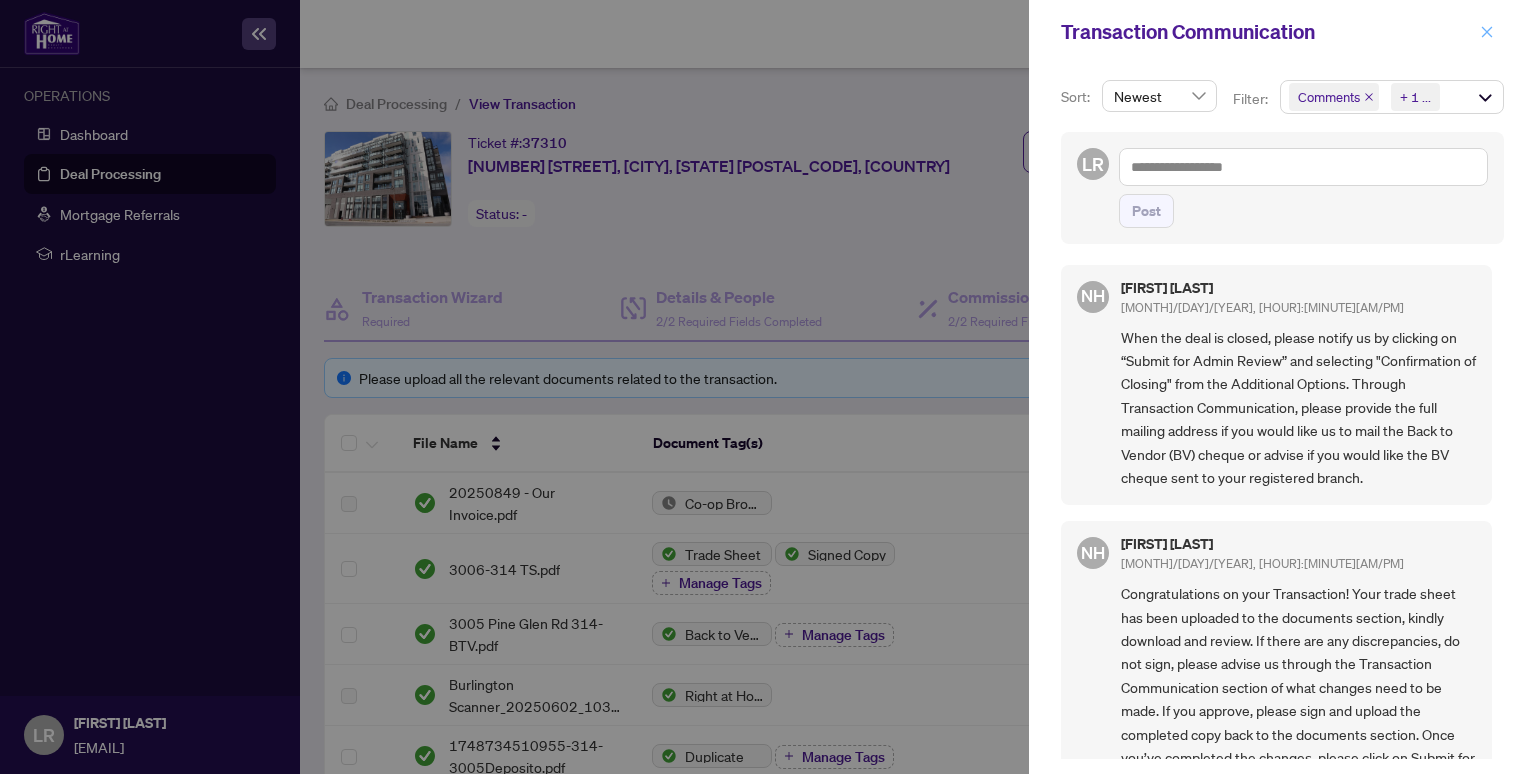 click at bounding box center [1487, 32] 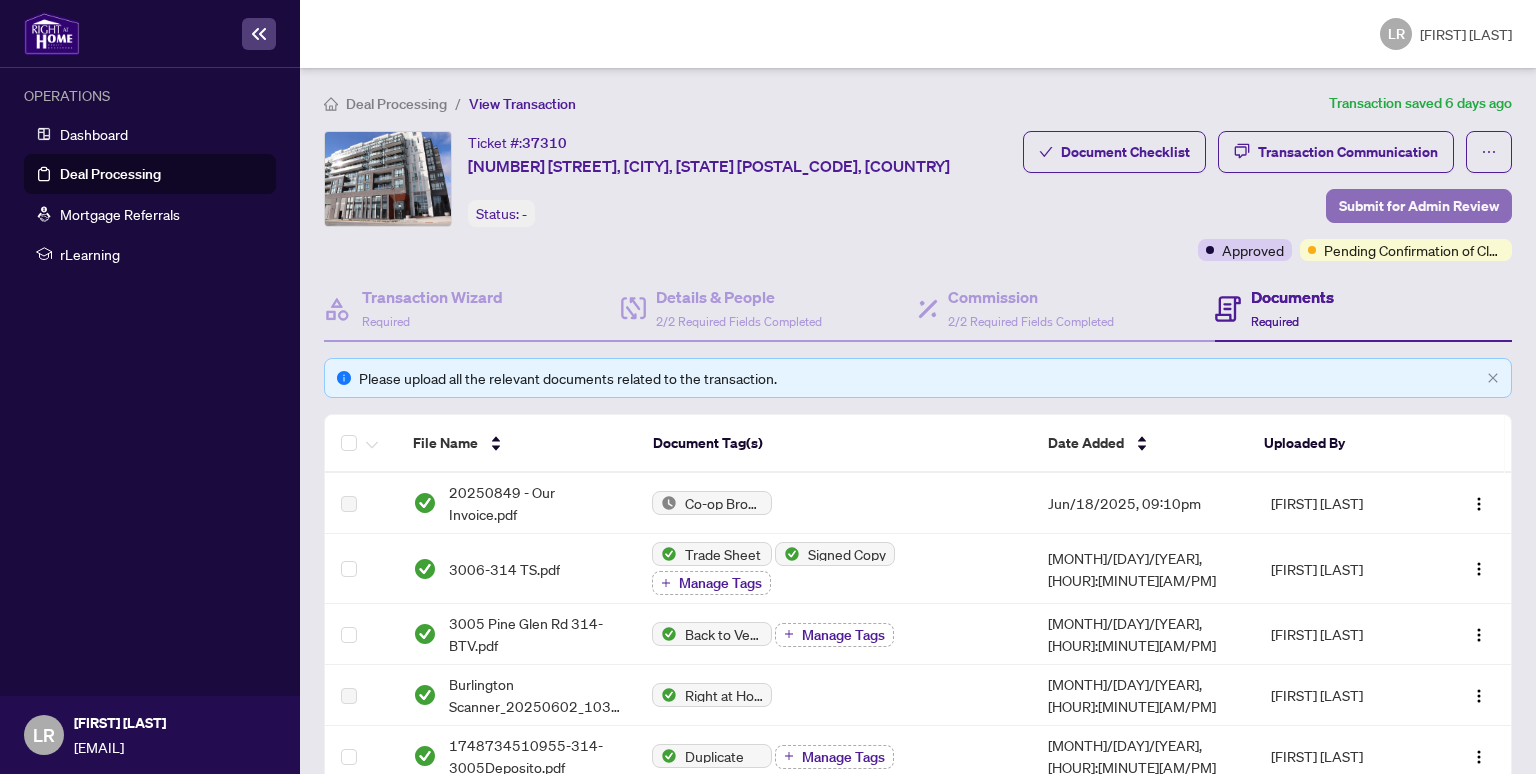 click on "Submit for Admin Review" at bounding box center [1419, 206] 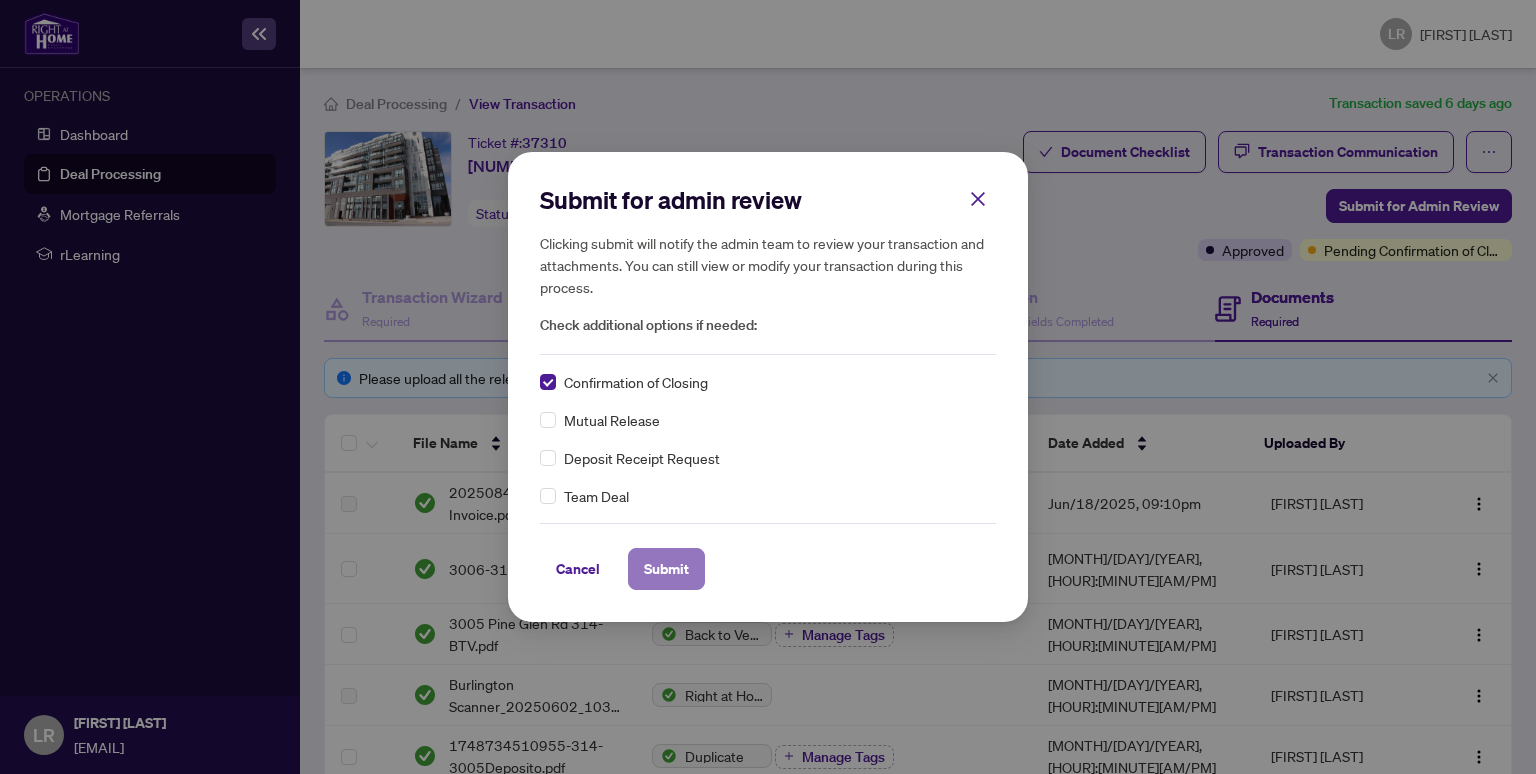 click on "Submit" at bounding box center [666, 569] 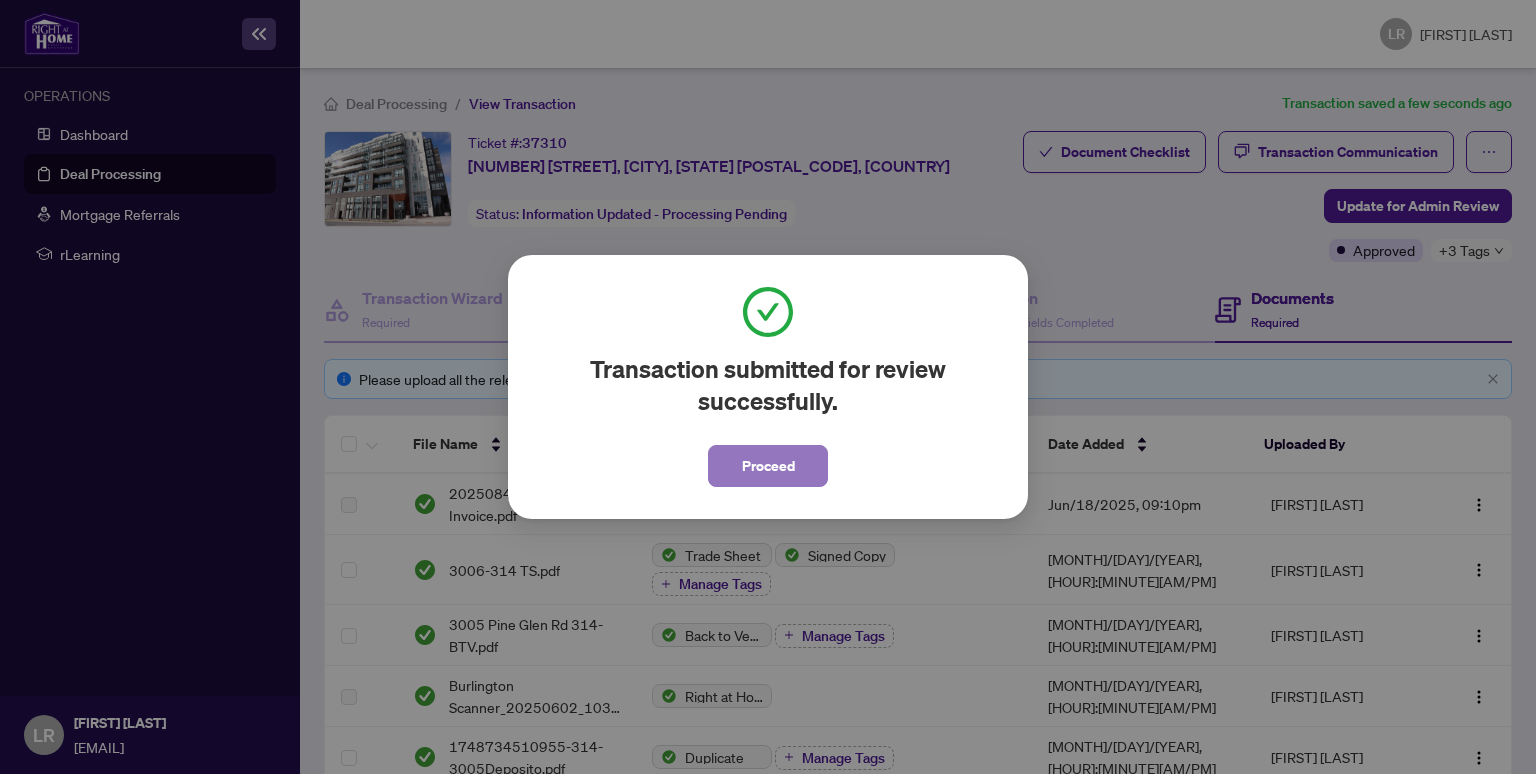 click on "Proceed" at bounding box center [768, 466] 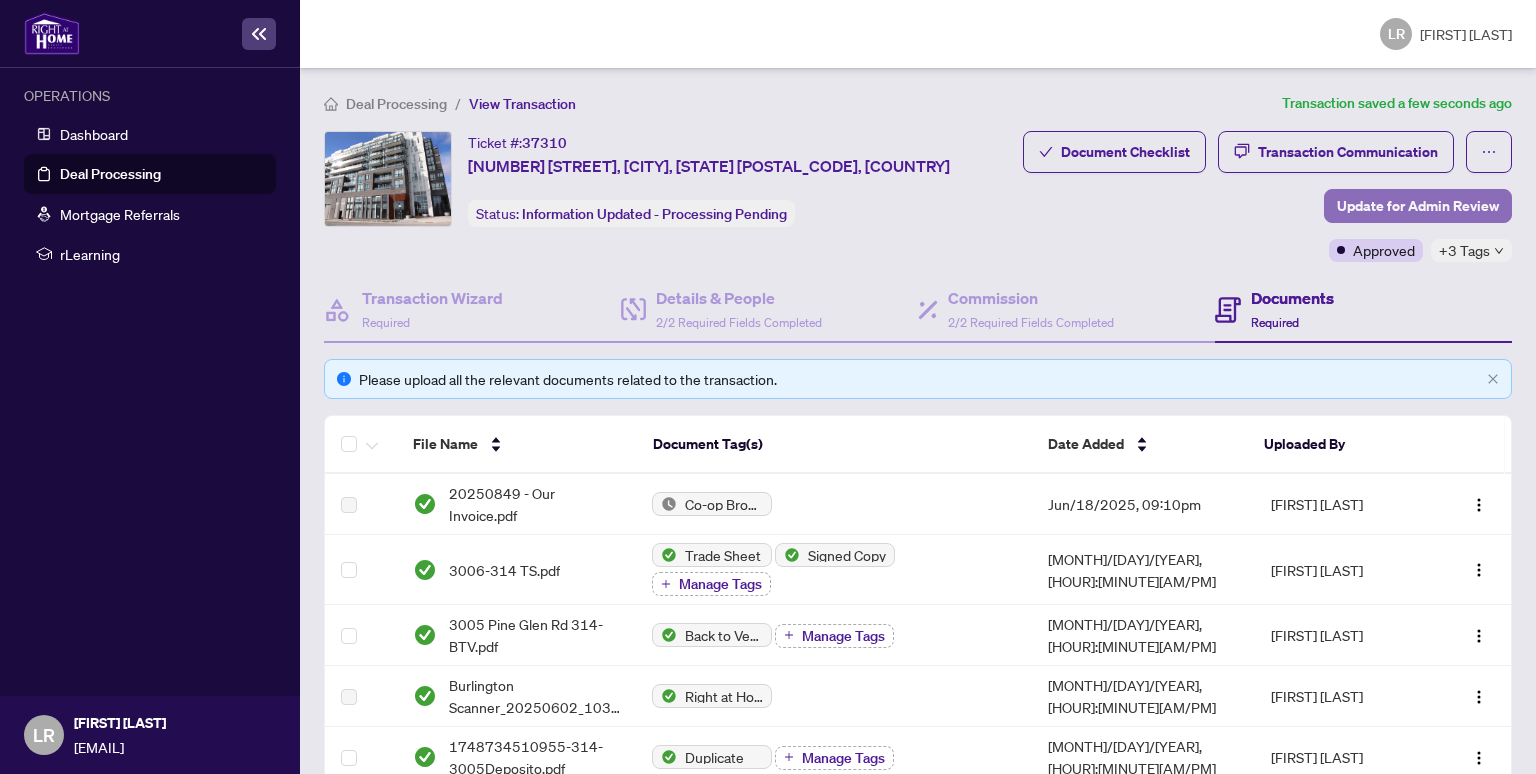 click on "Update for Admin Review" at bounding box center [1418, 206] 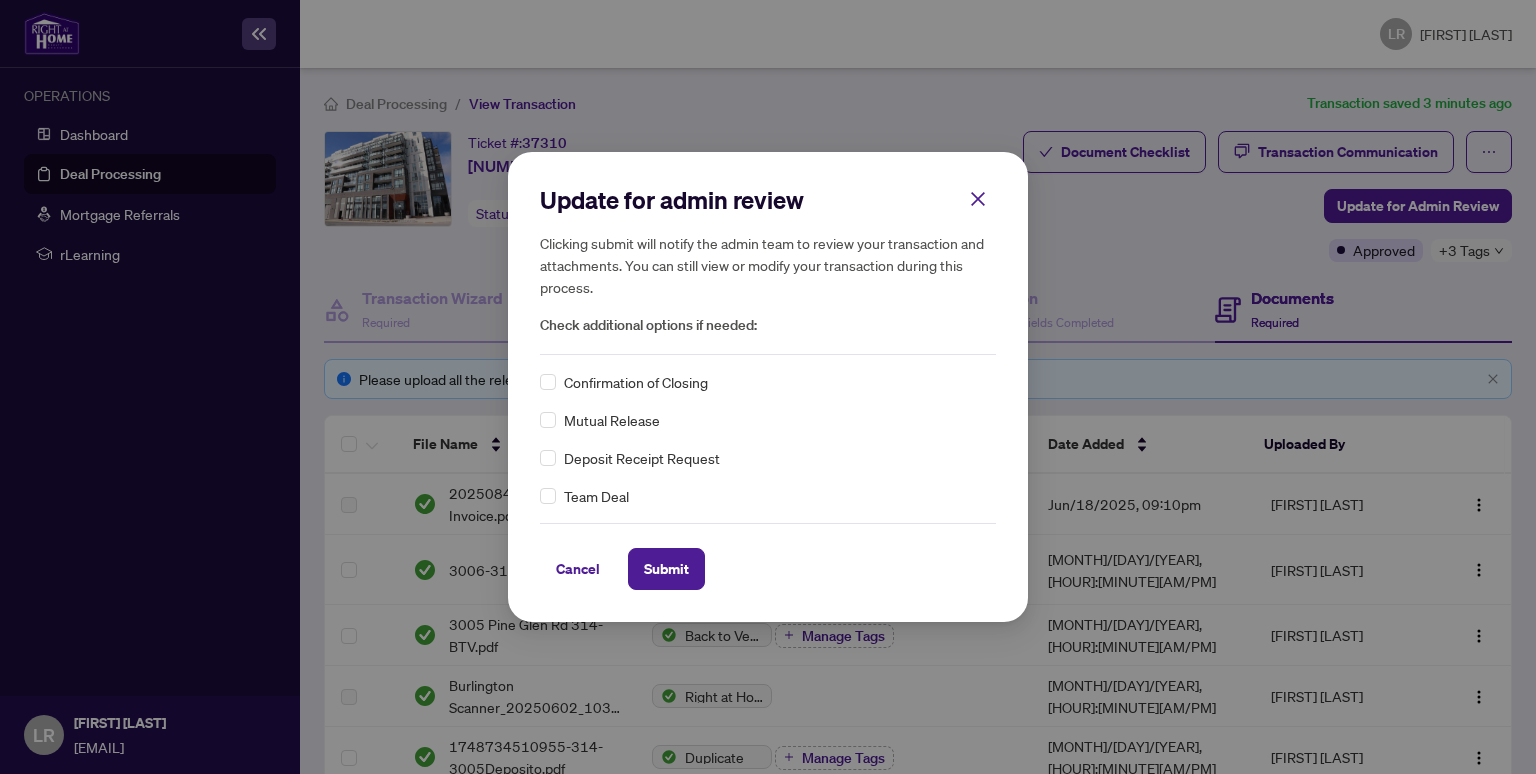 click on "Update for admin review Clicking submit will notify the admin team to review your transaction and attachments. You can still view or modify your transaction during this process. Check additional options if needed: Confirmation of Closing Mutual Release Deposit Receipt Request Team Deal Cancel Submit Cancel OK" at bounding box center (768, 387) 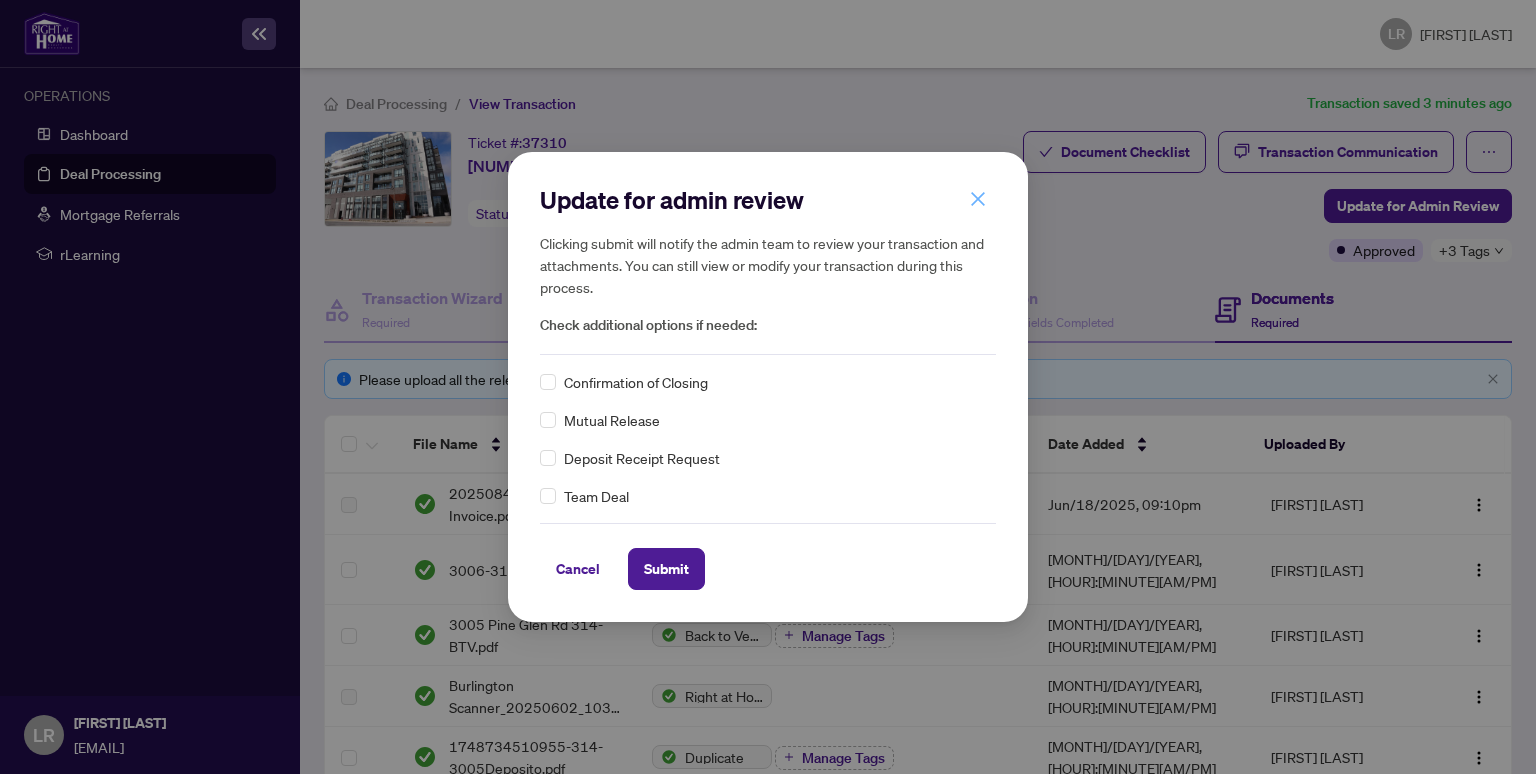 click at bounding box center (978, 199) 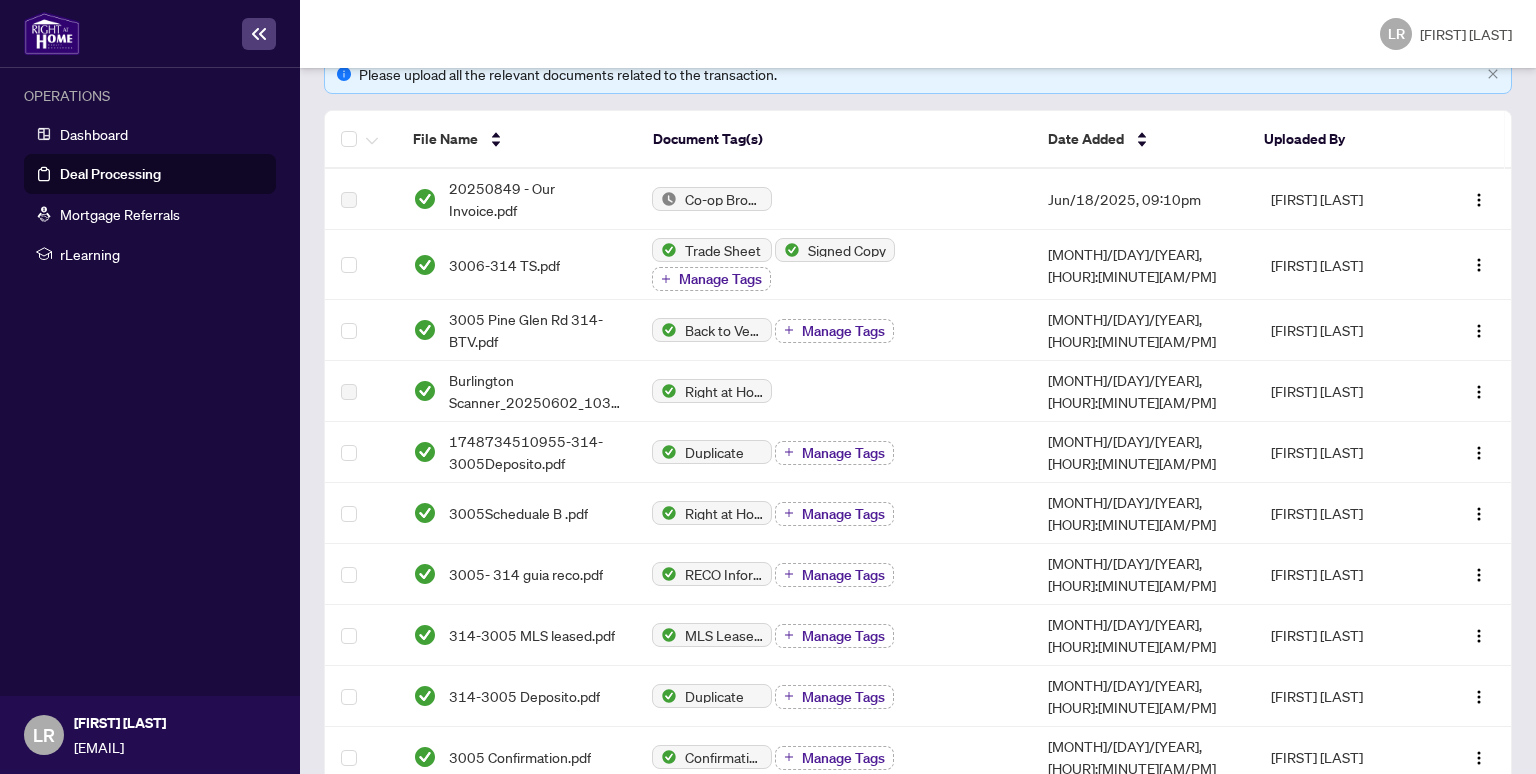 scroll, scrollTop: 0, scrollLeft: 0, axis: both 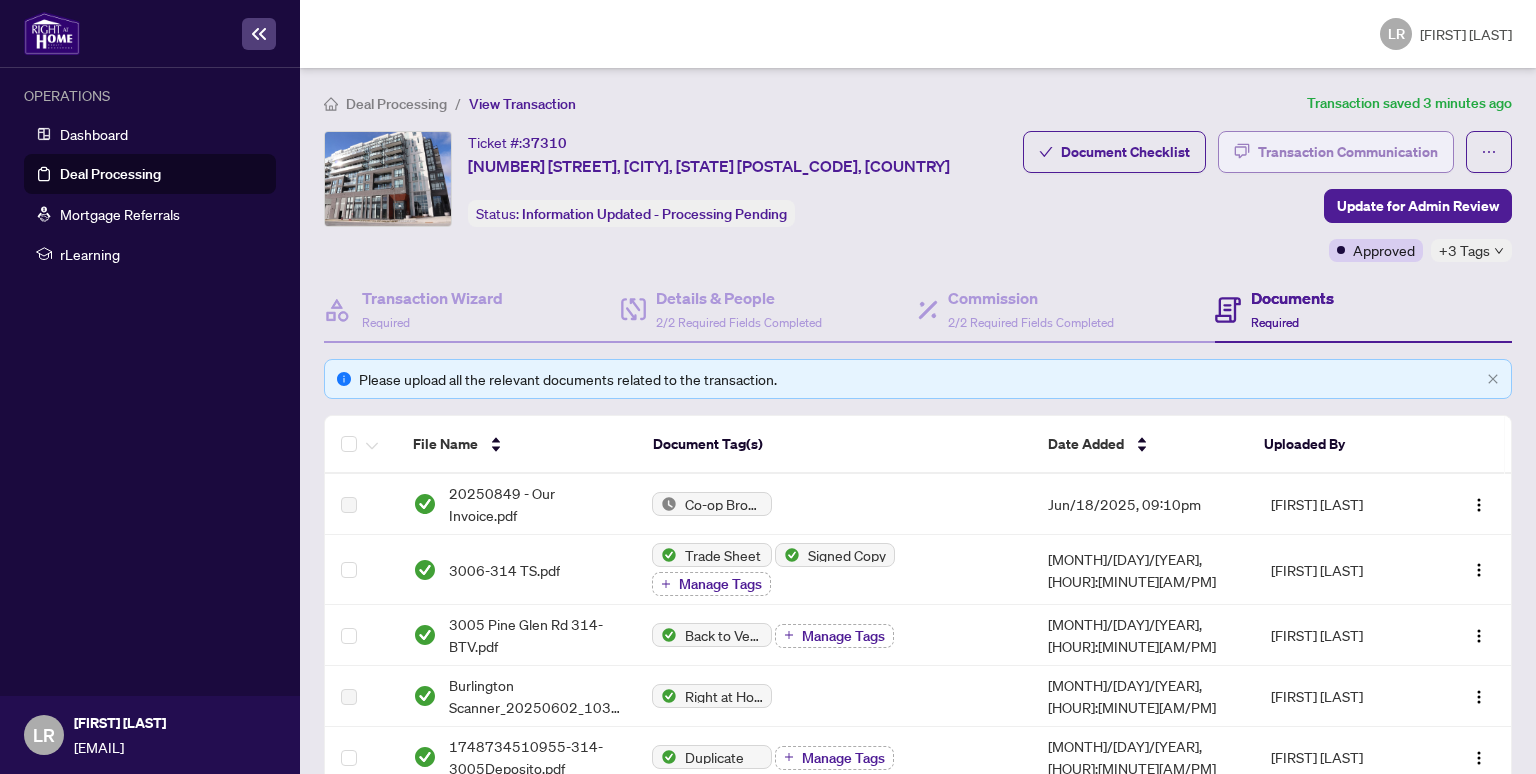 click on "Transaction Communication" at bounding box center [1348, 152] 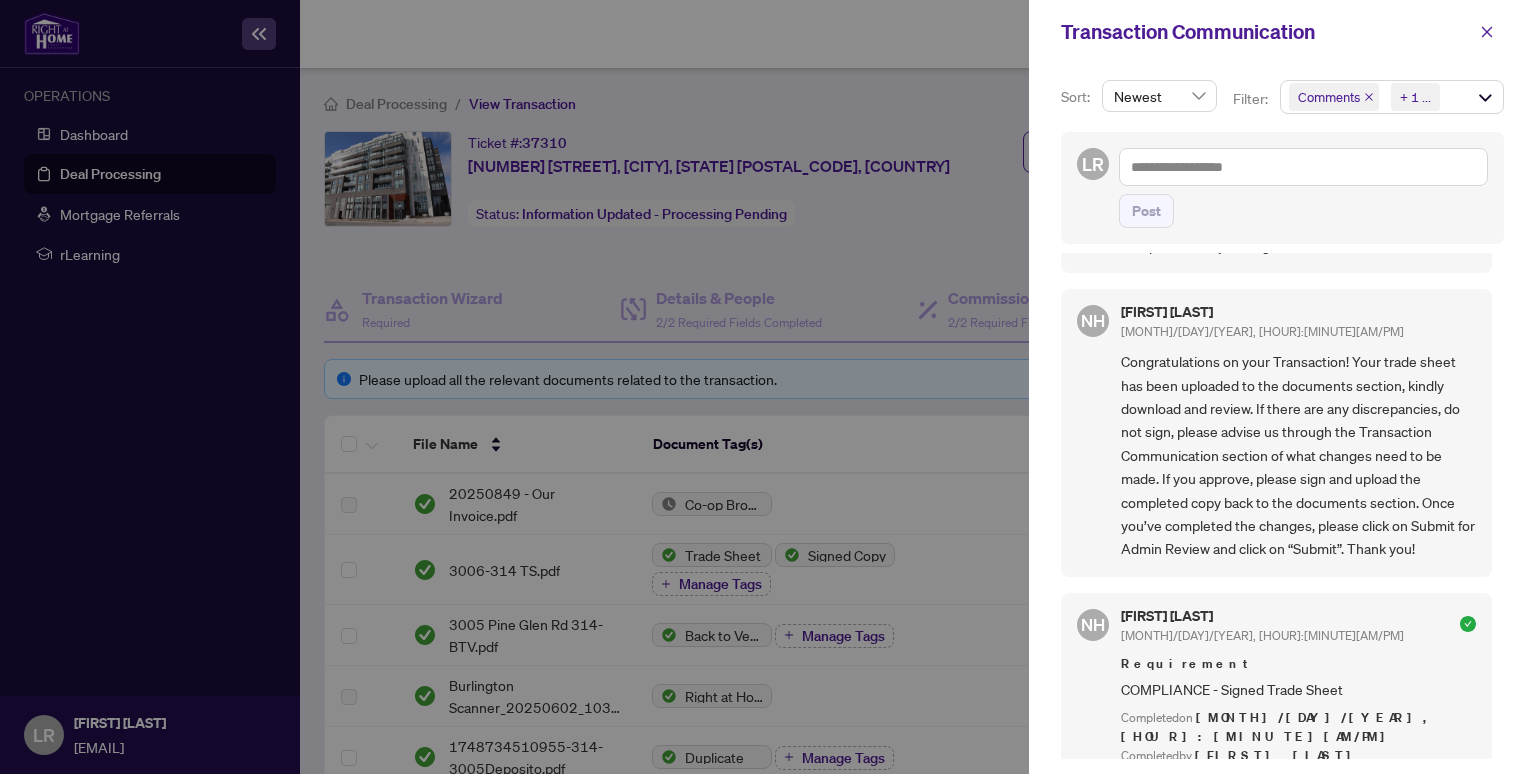 scroll, scrollTop: 0, scrollLeft: 0, axis: both 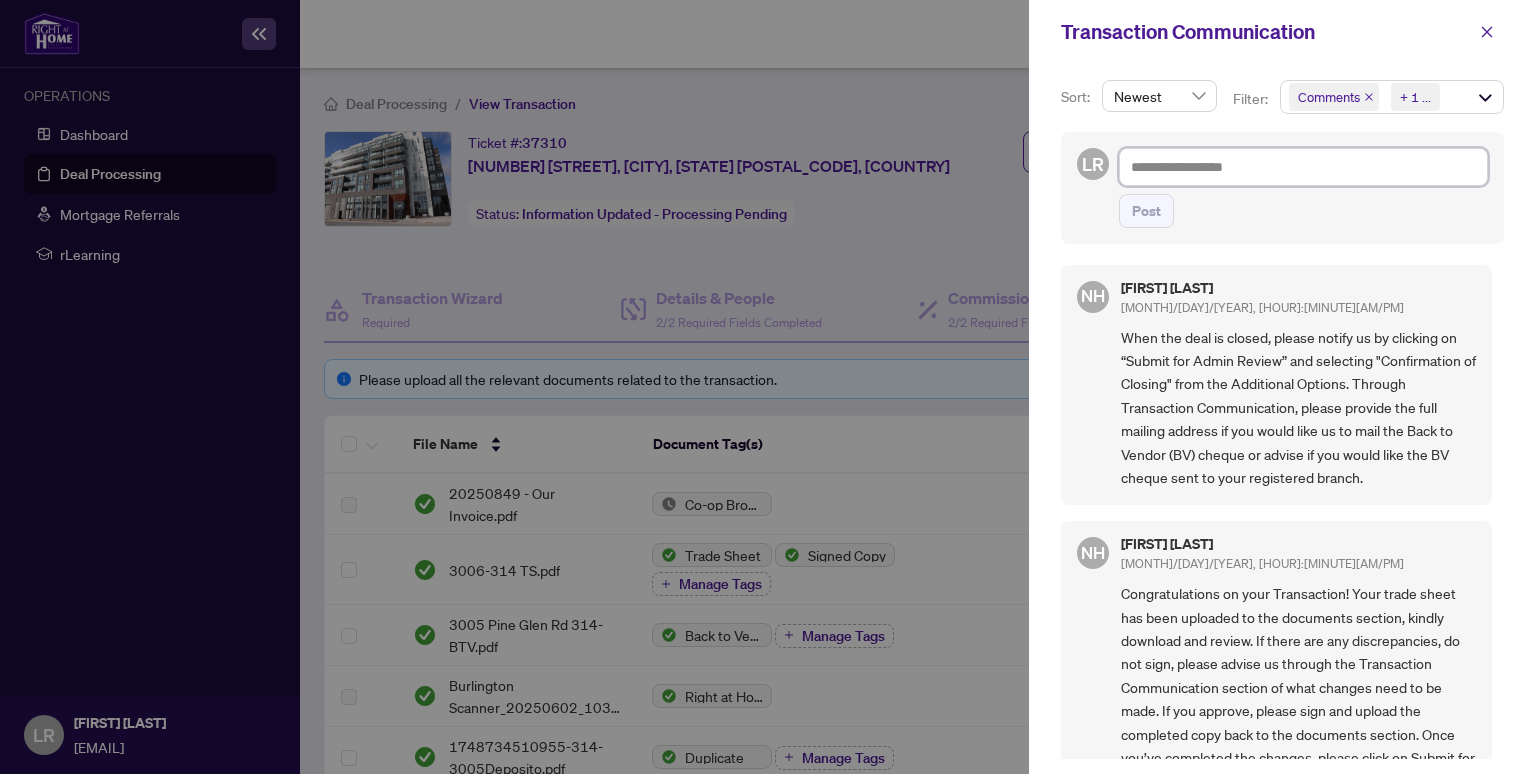 click at bounding box center (1303, 167) 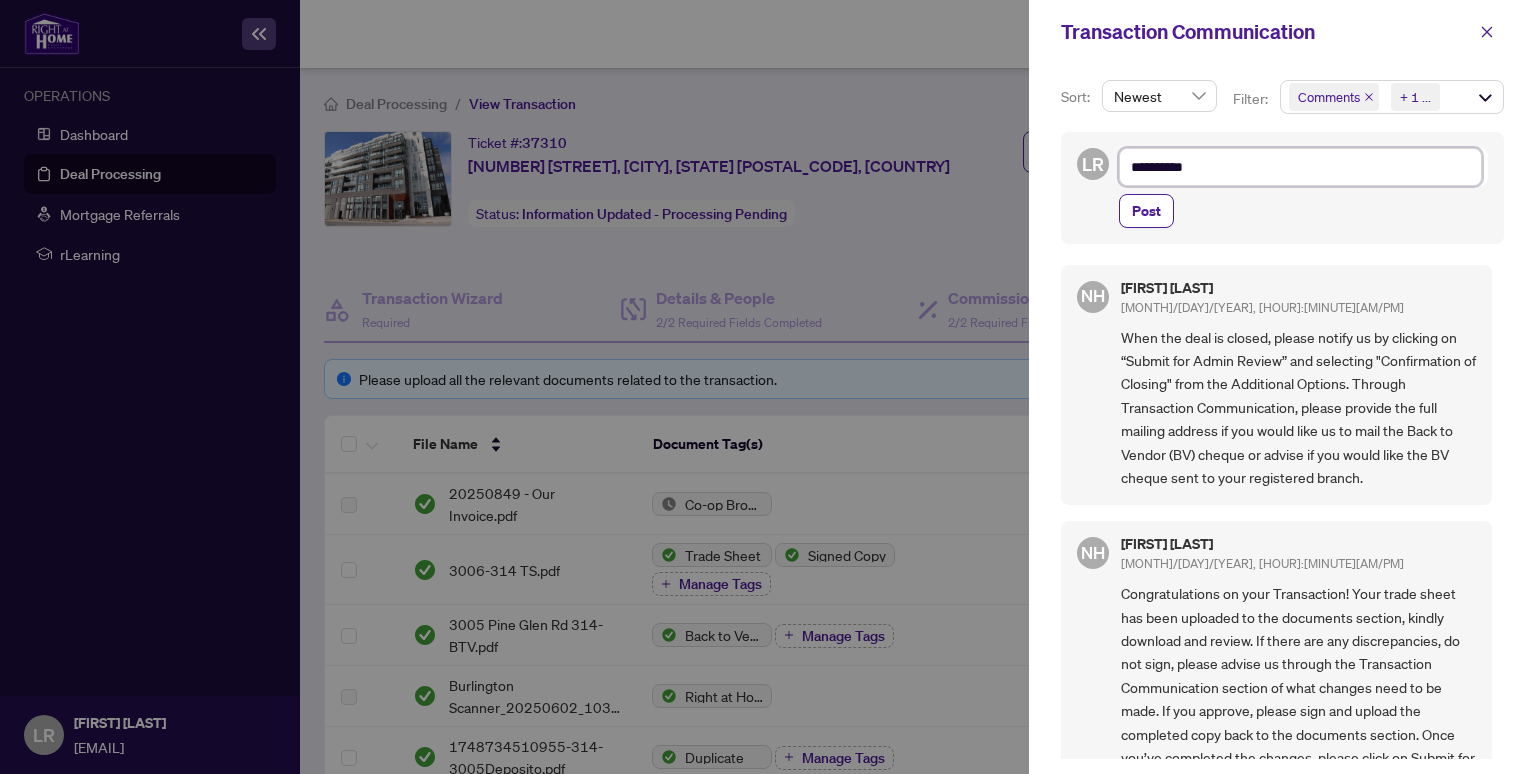 paste on "**********" 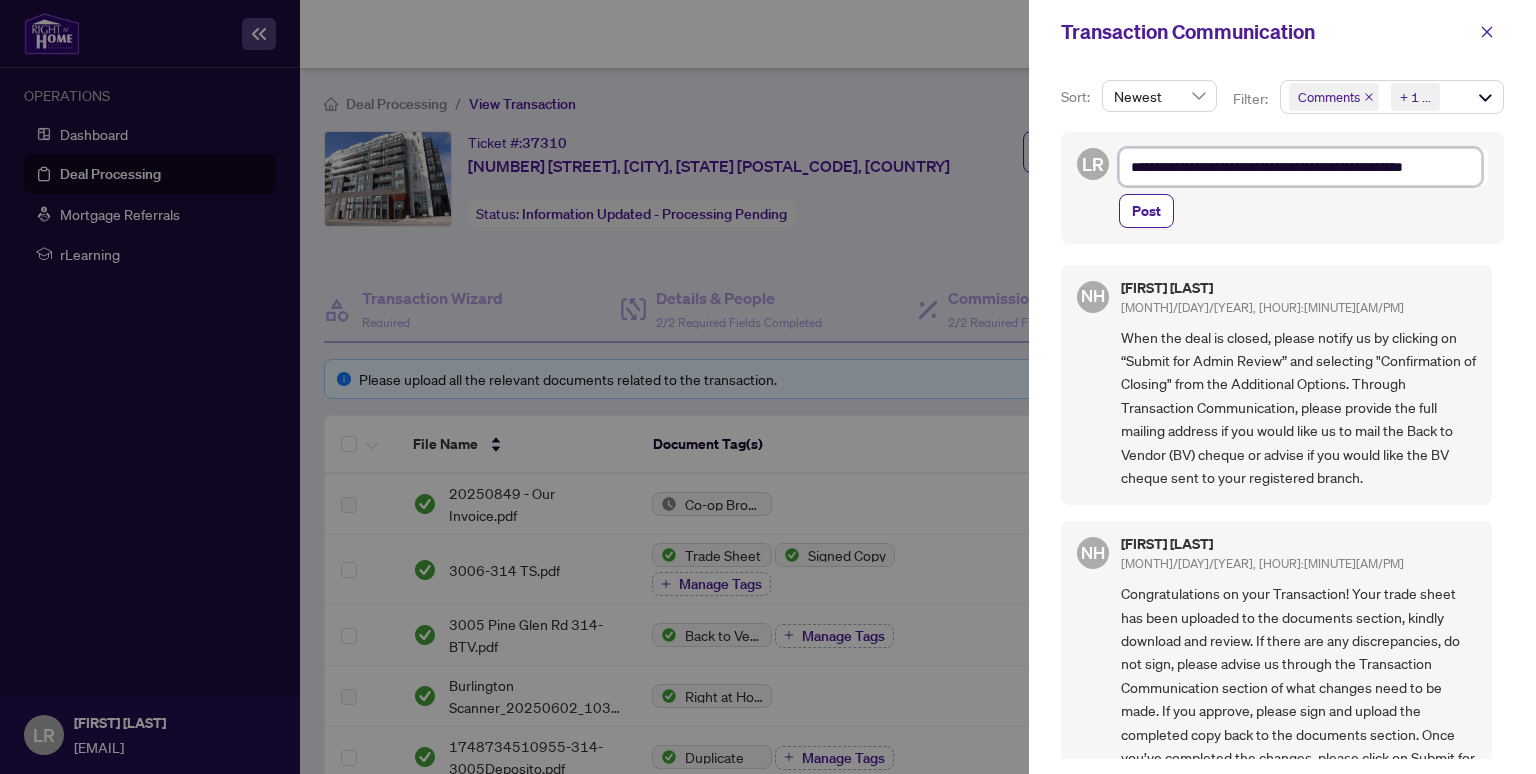 click on "**********" at bounding box center [1300, 167] 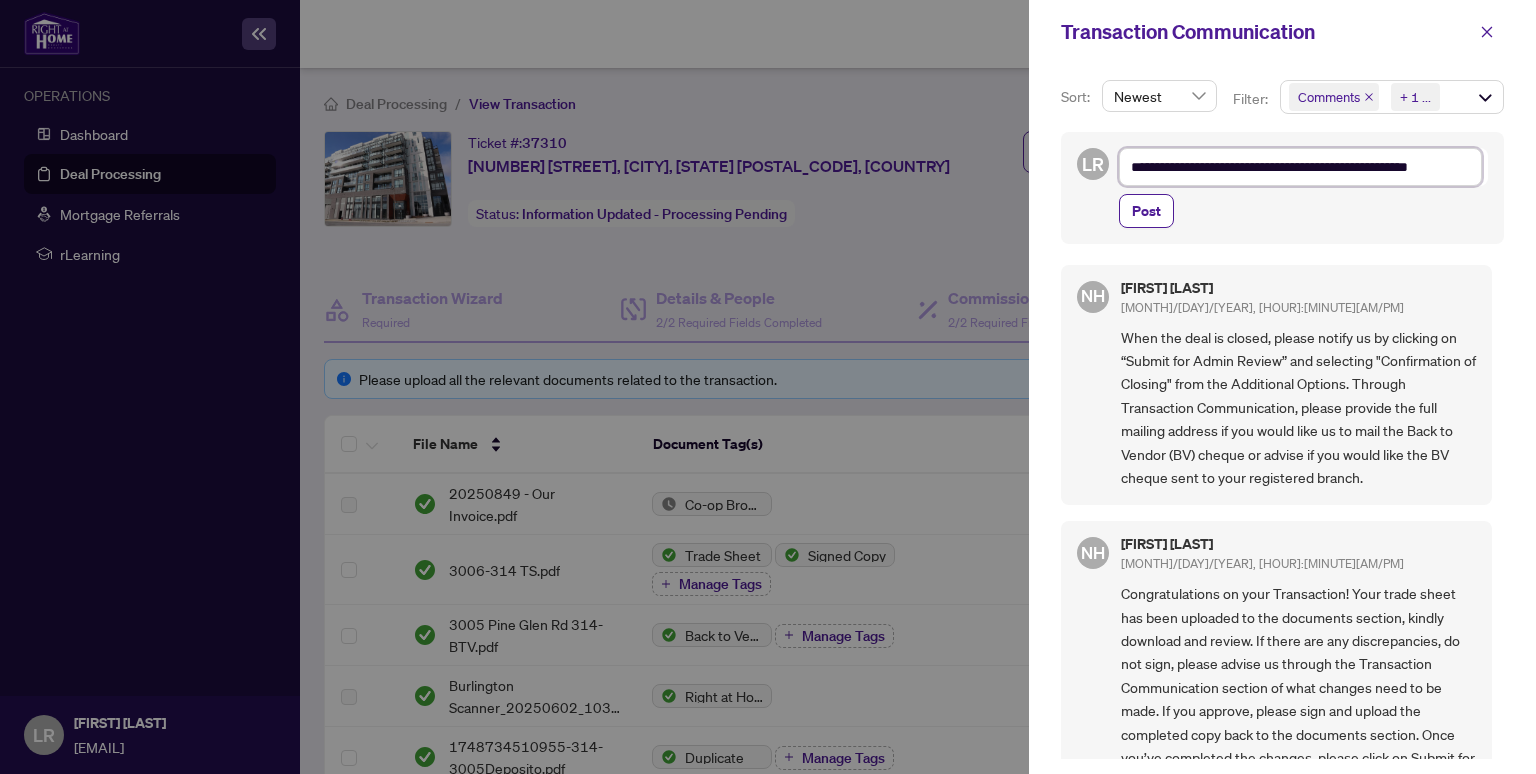 drag, startPoint x: 1347, startPoint y: 167, endPoint x: 1390, endPoint y: 164, distance: 43.104523 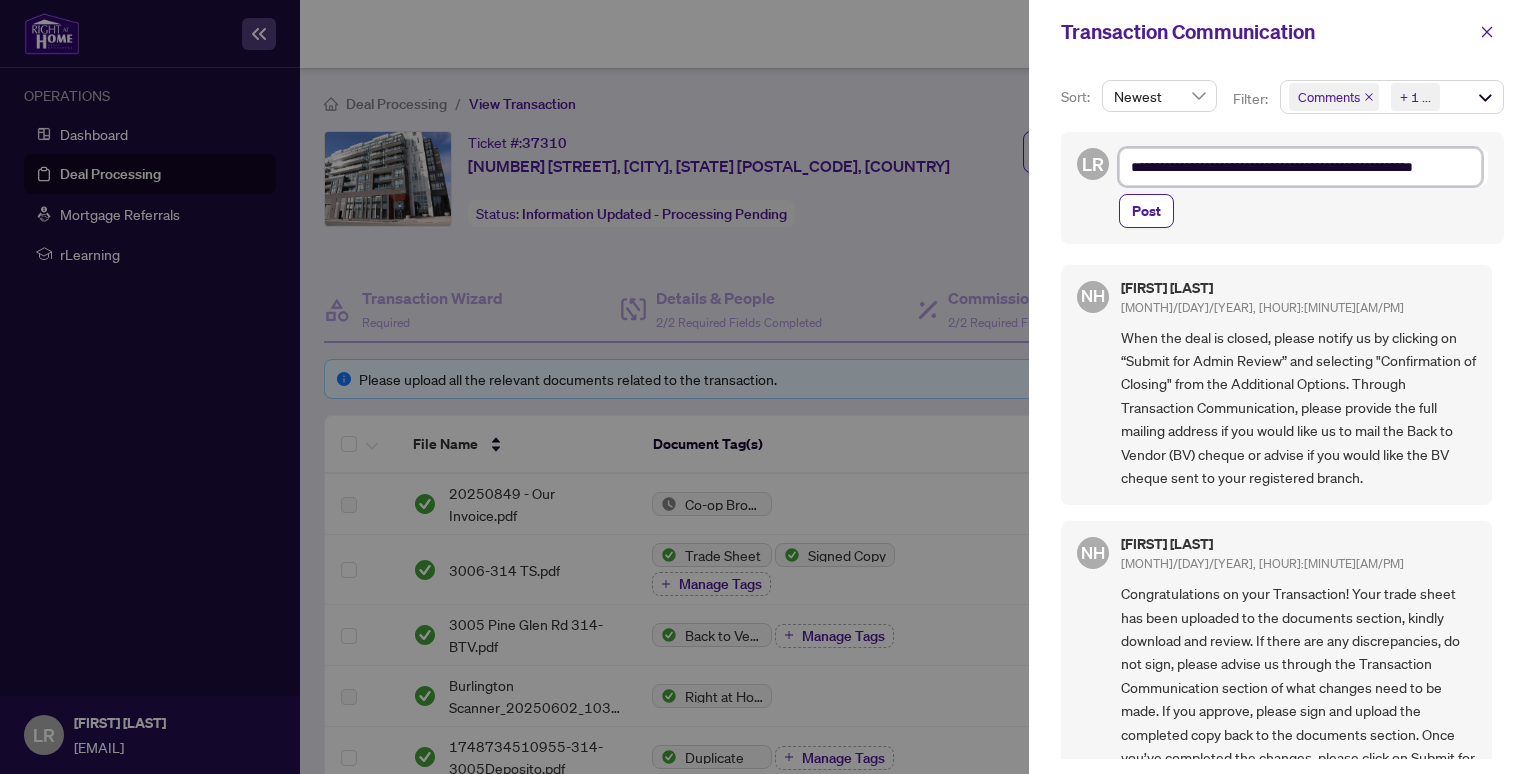 scroll, scrollTop: 24, scrollLeft: 0, axis: vertical 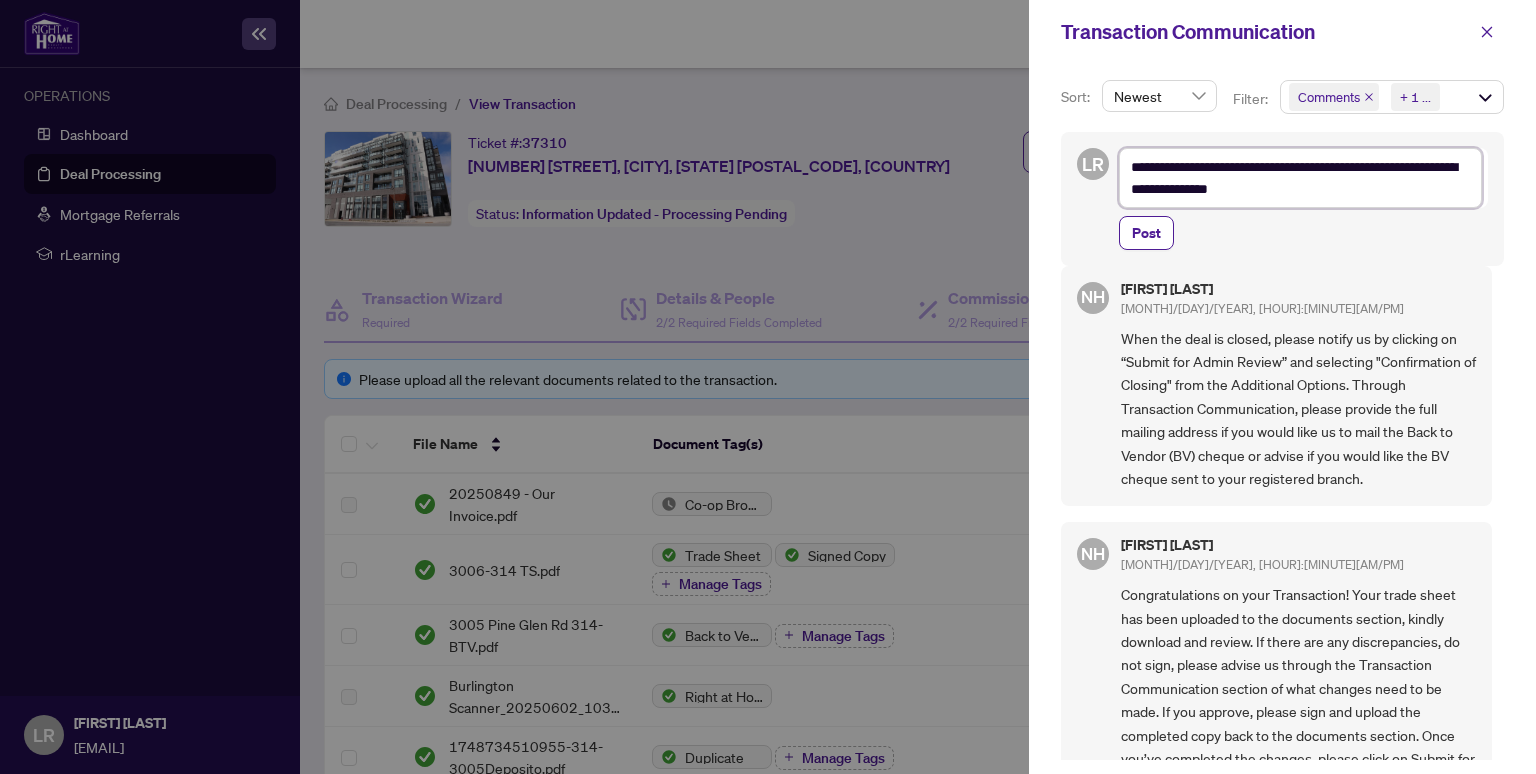 paste on "**********" 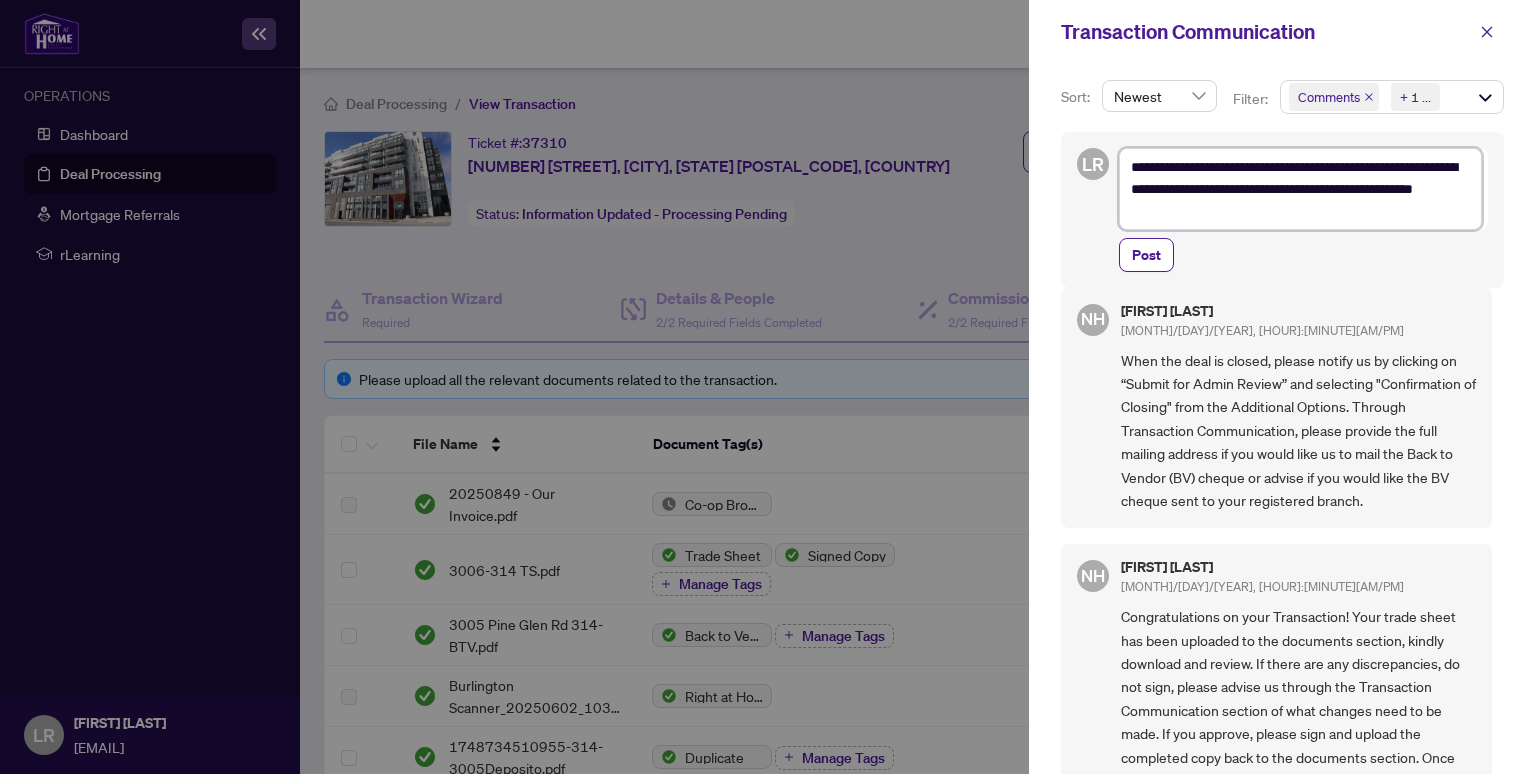 scroll, scrollTop: 47, scrollLeft: 0, axis: vertical 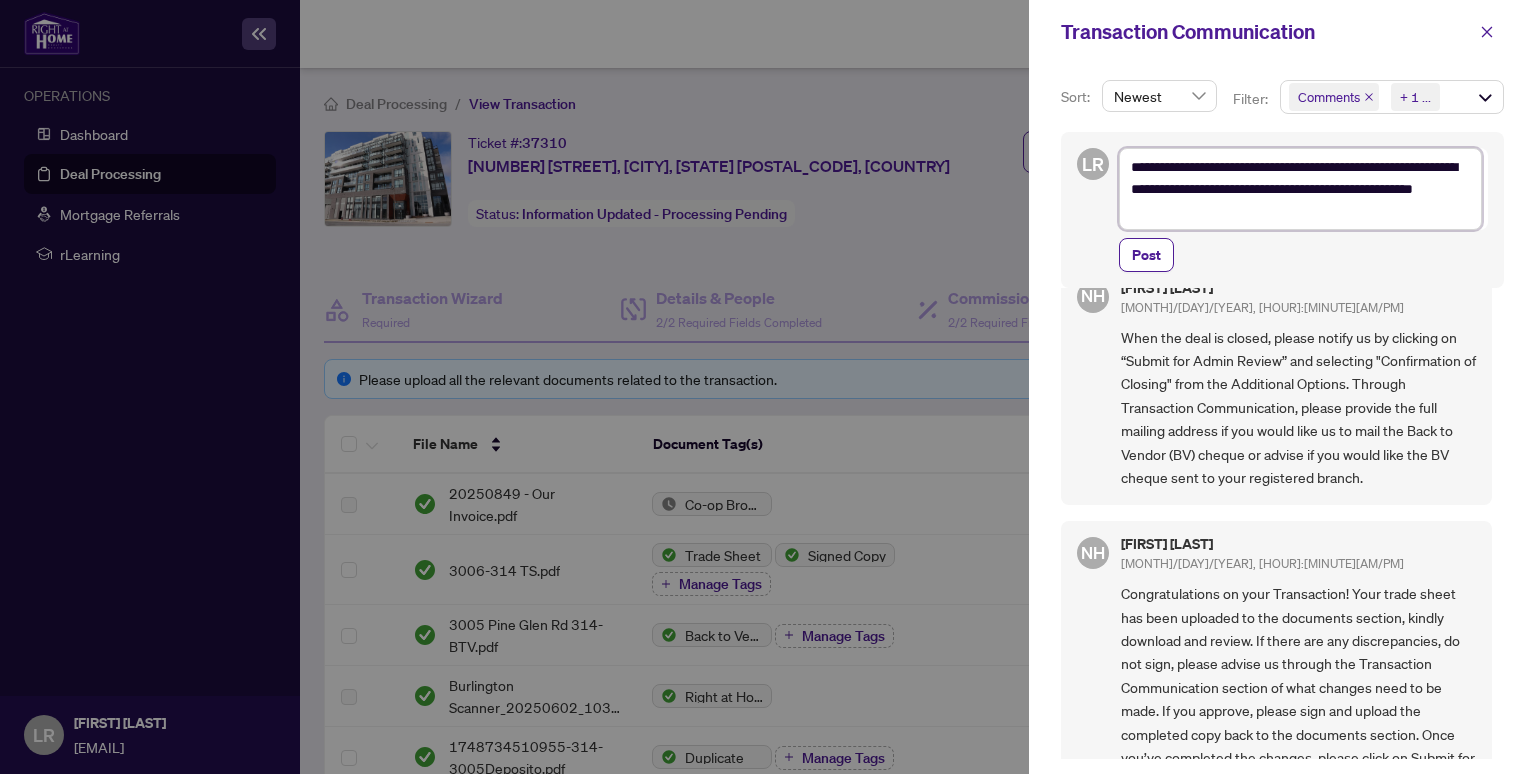 click on "**********" at bounding box center (1300, 189) 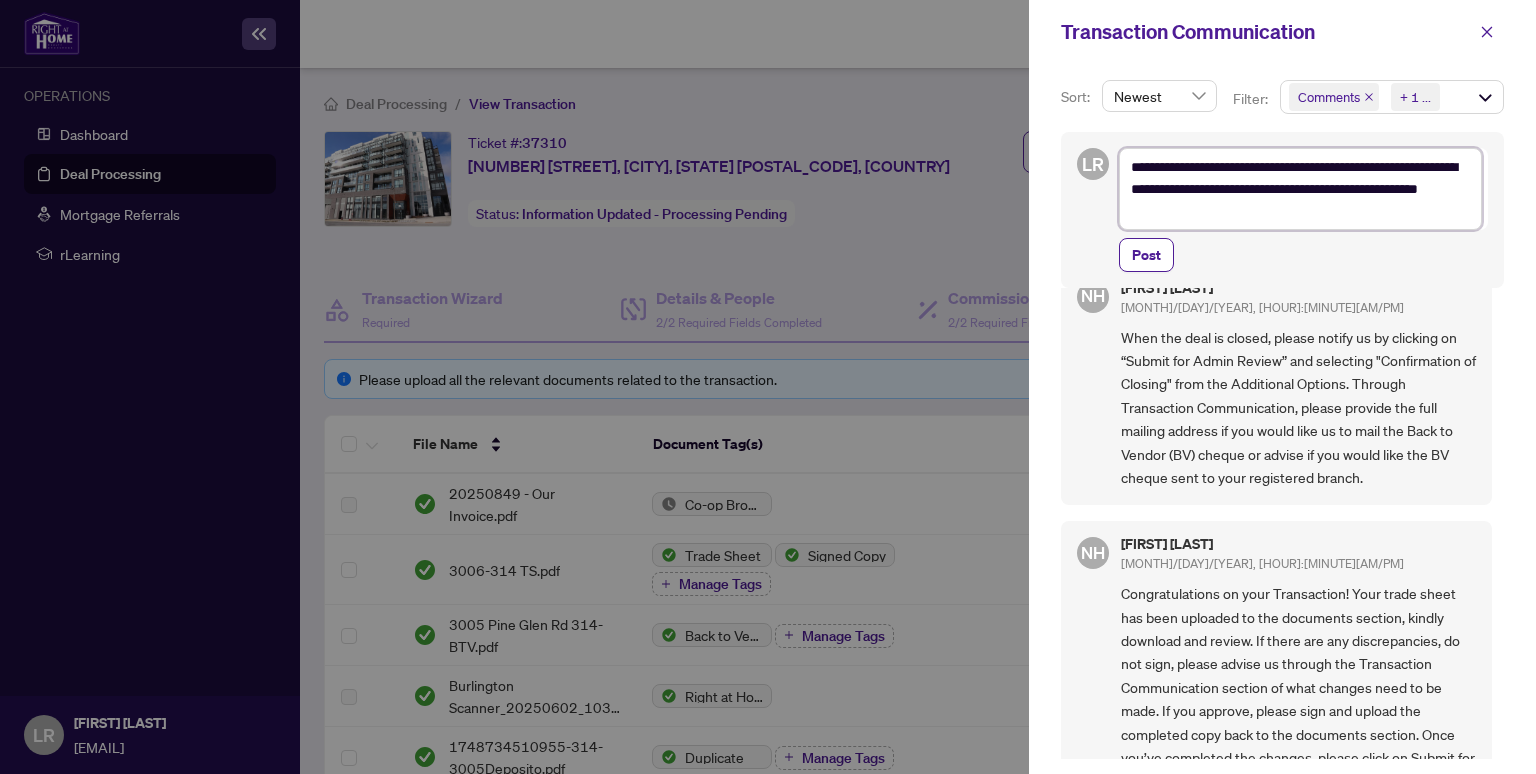click on "**********" at bounding box center [1300, 189] 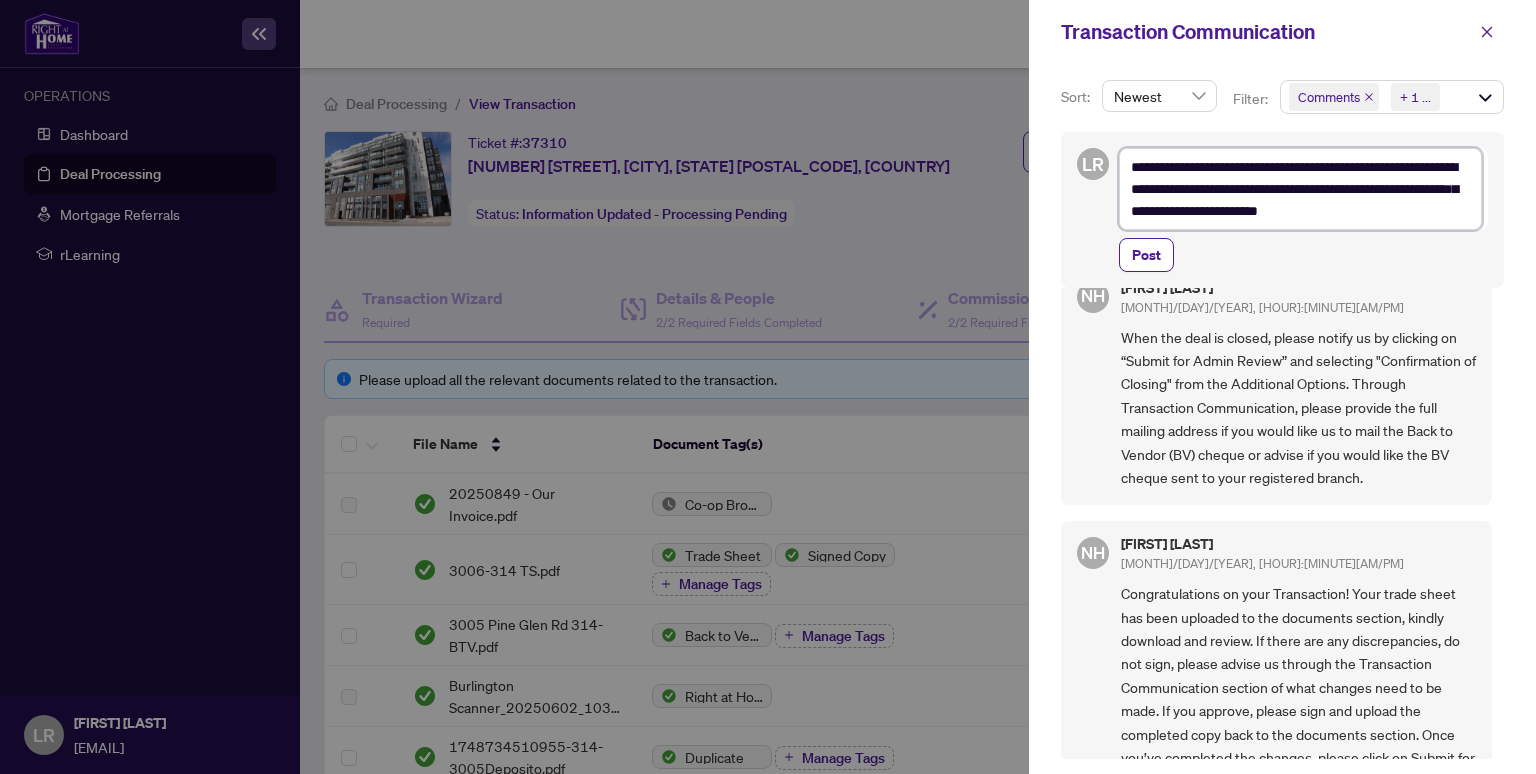 scroll, scrollTop: 68, scrollLeft: 0, axis: vertical 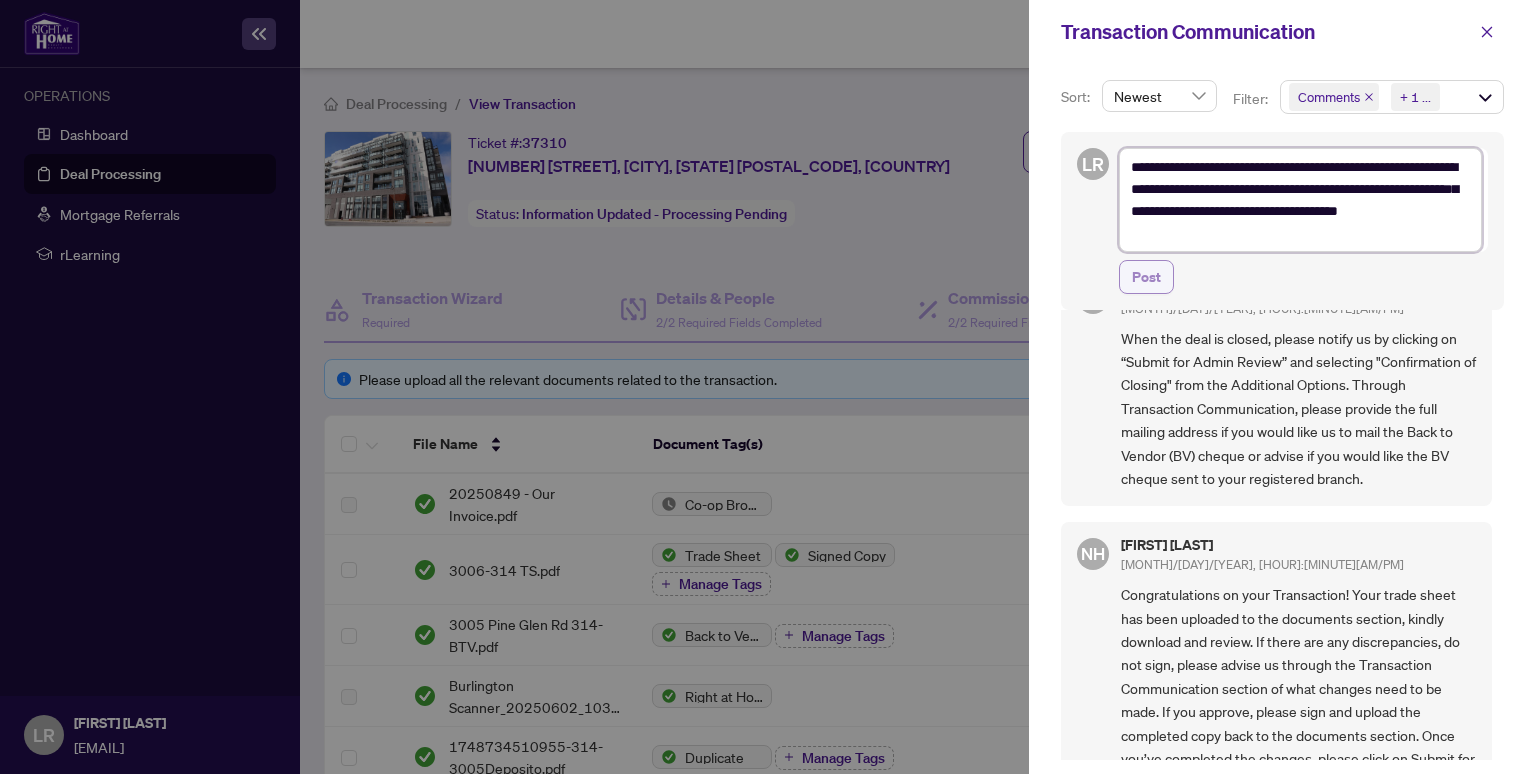 type on "**********" 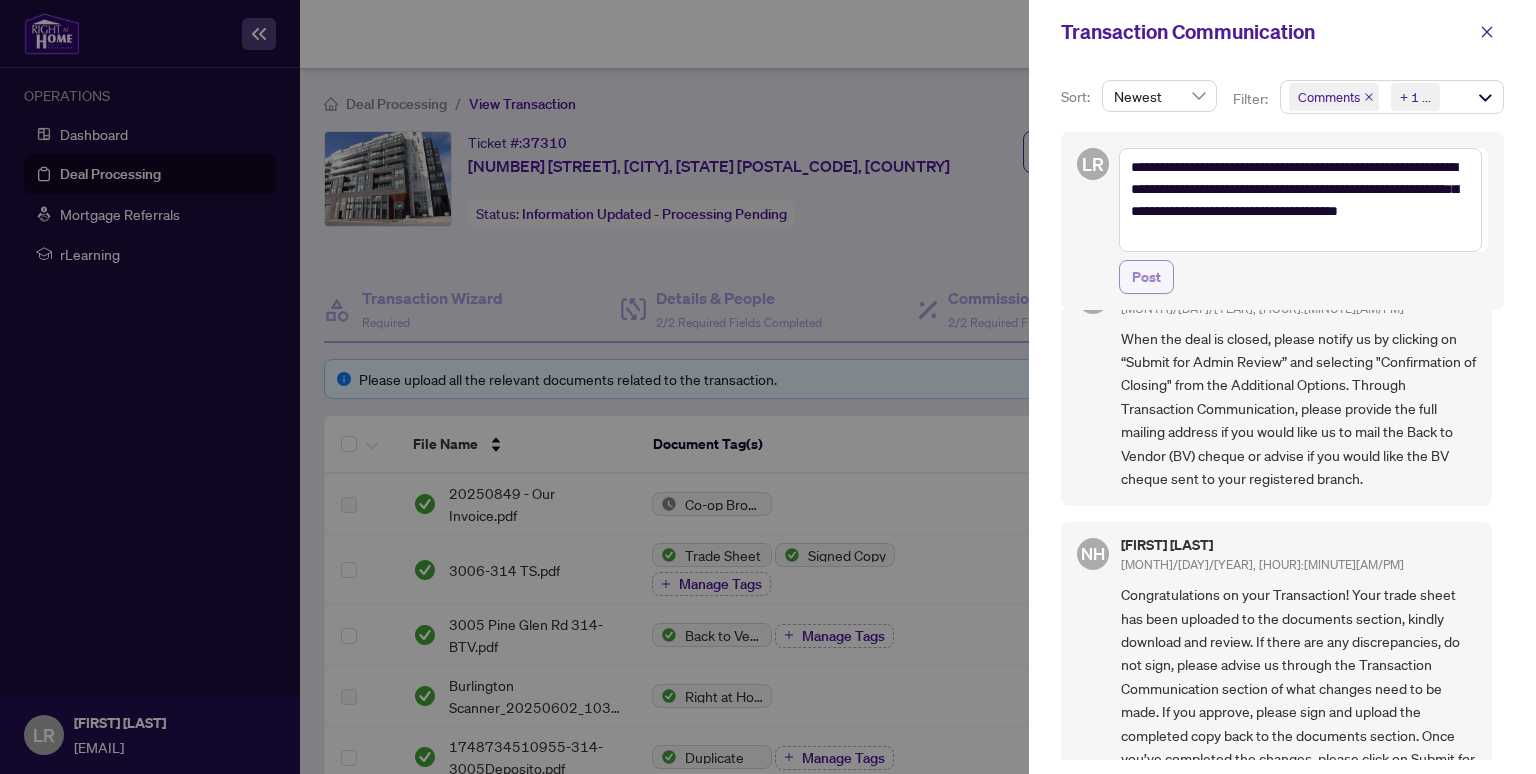 click on "Post" at bounding box center (1146, 277) 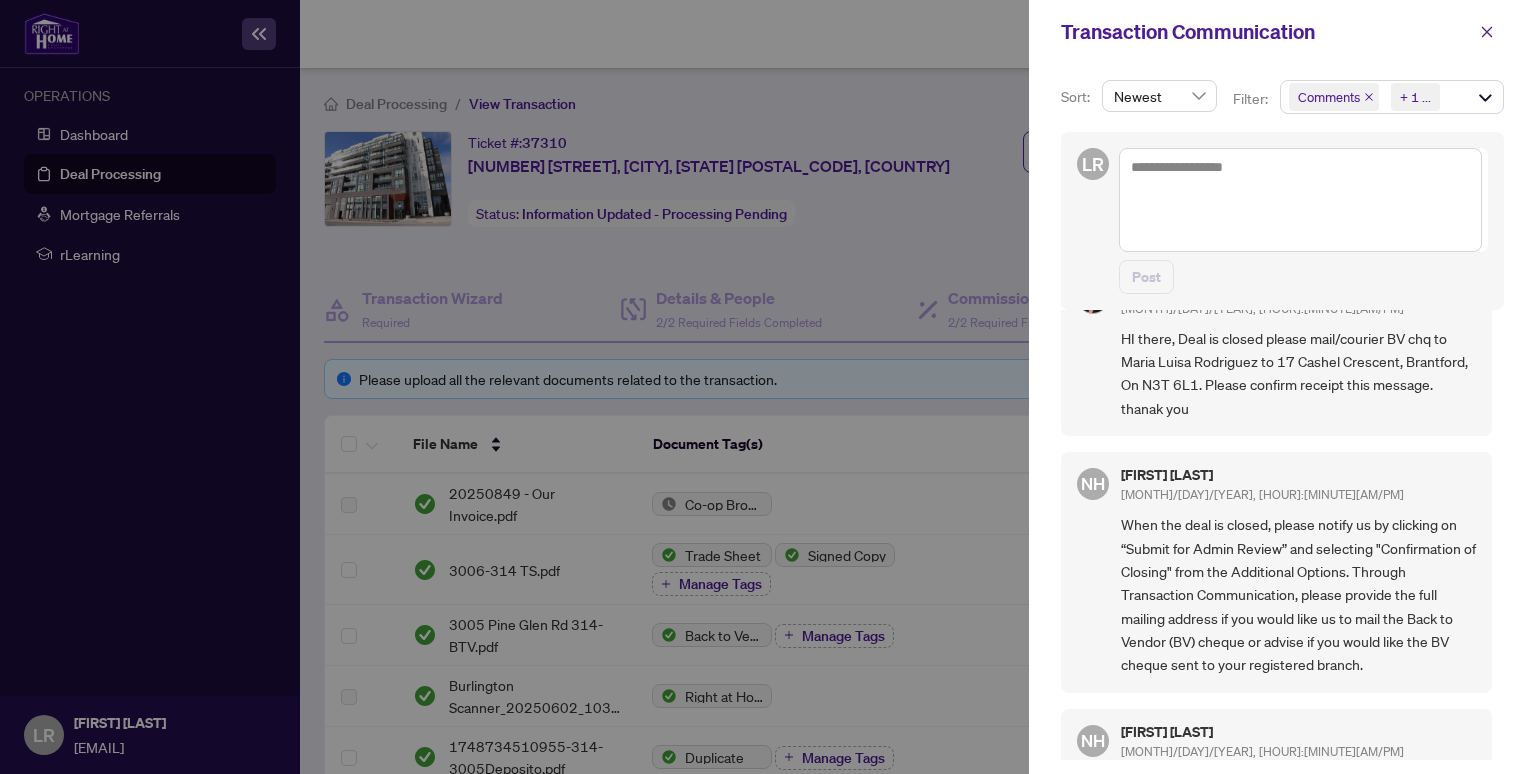 scroll, scrollTop: 3, scrollLeft: 0, axis: vertical 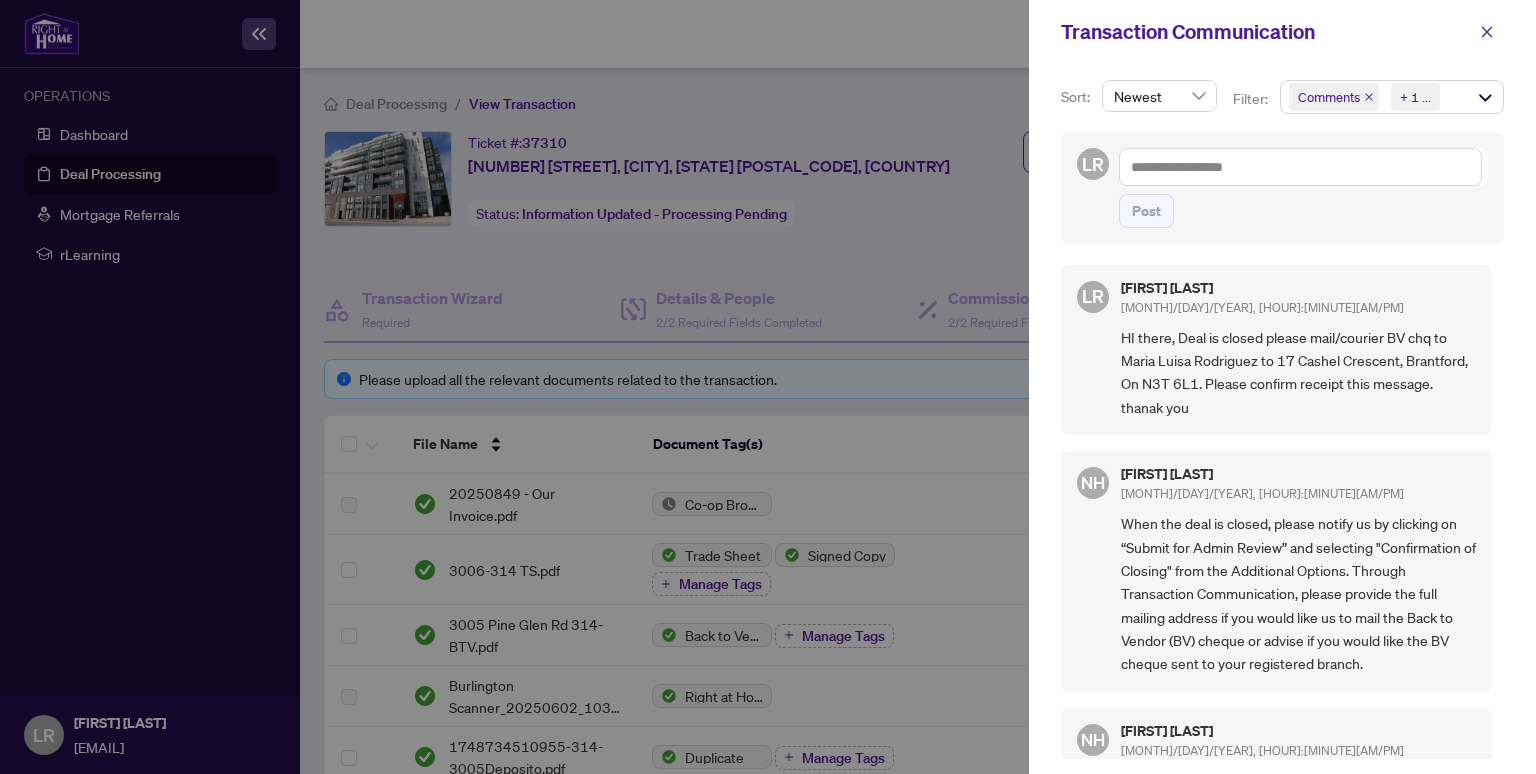 click at bounding box center [768, 387] 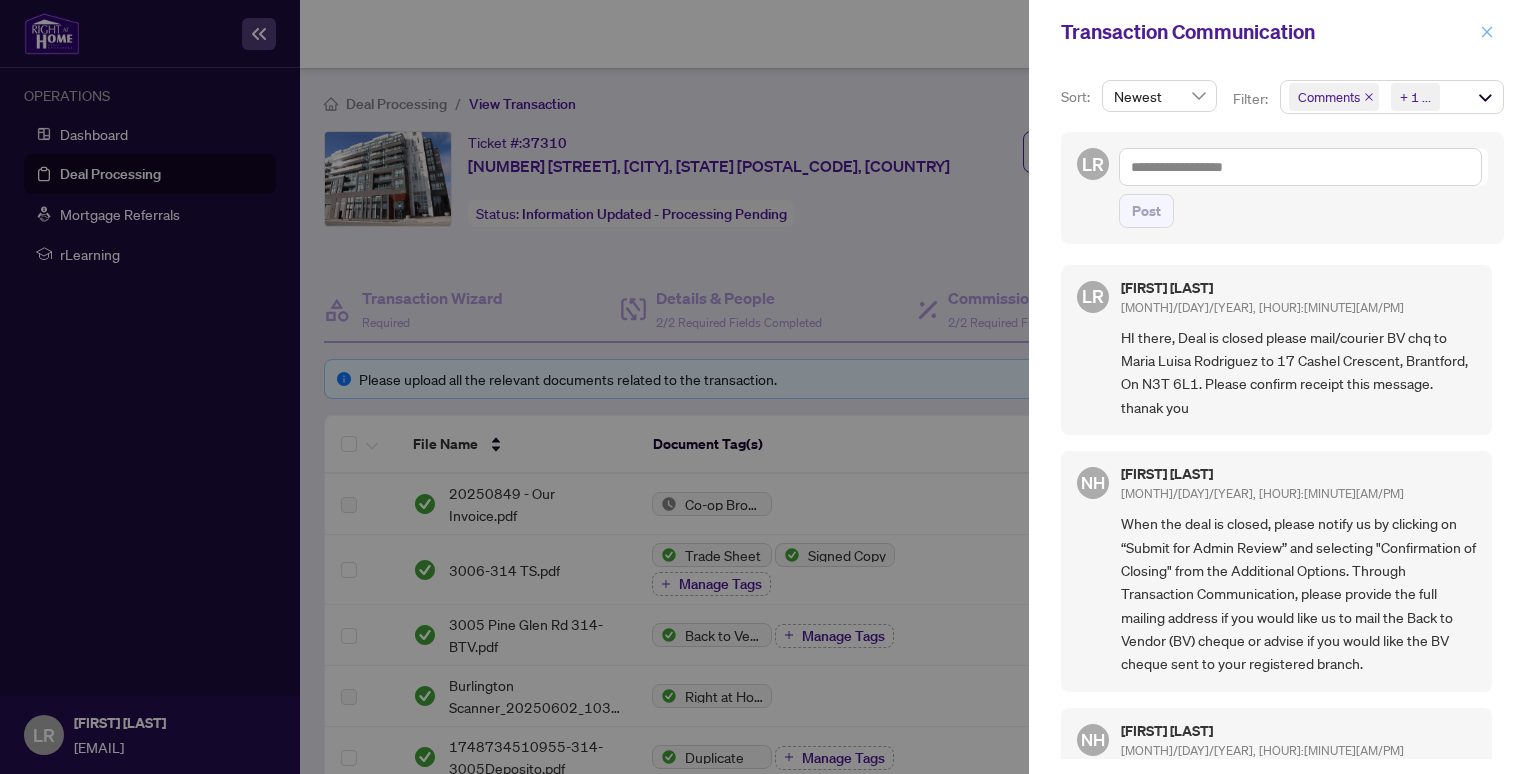click at bounding box center [1487, 31] 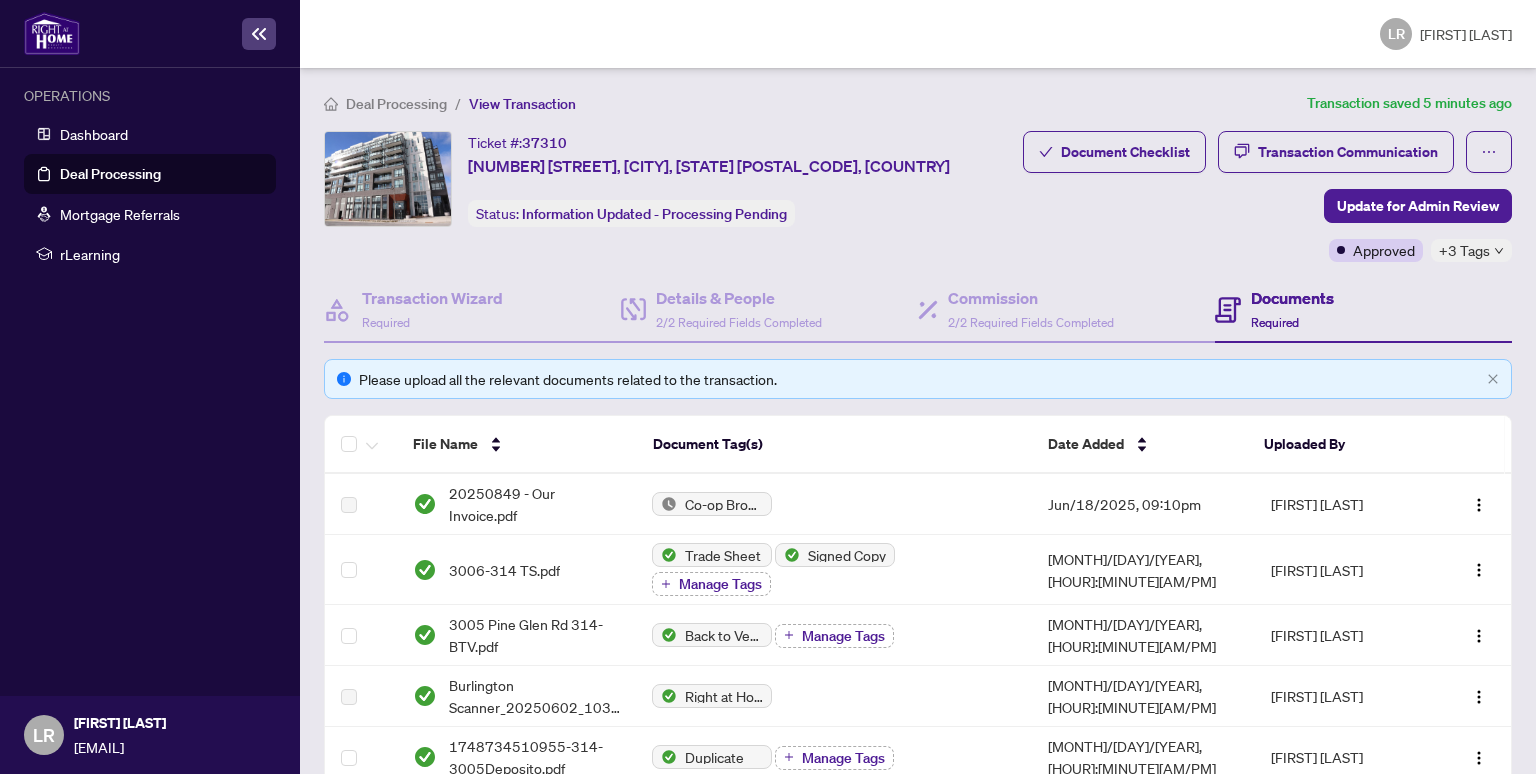 click on "+3 Tags" at bounding box center (1464, 250) 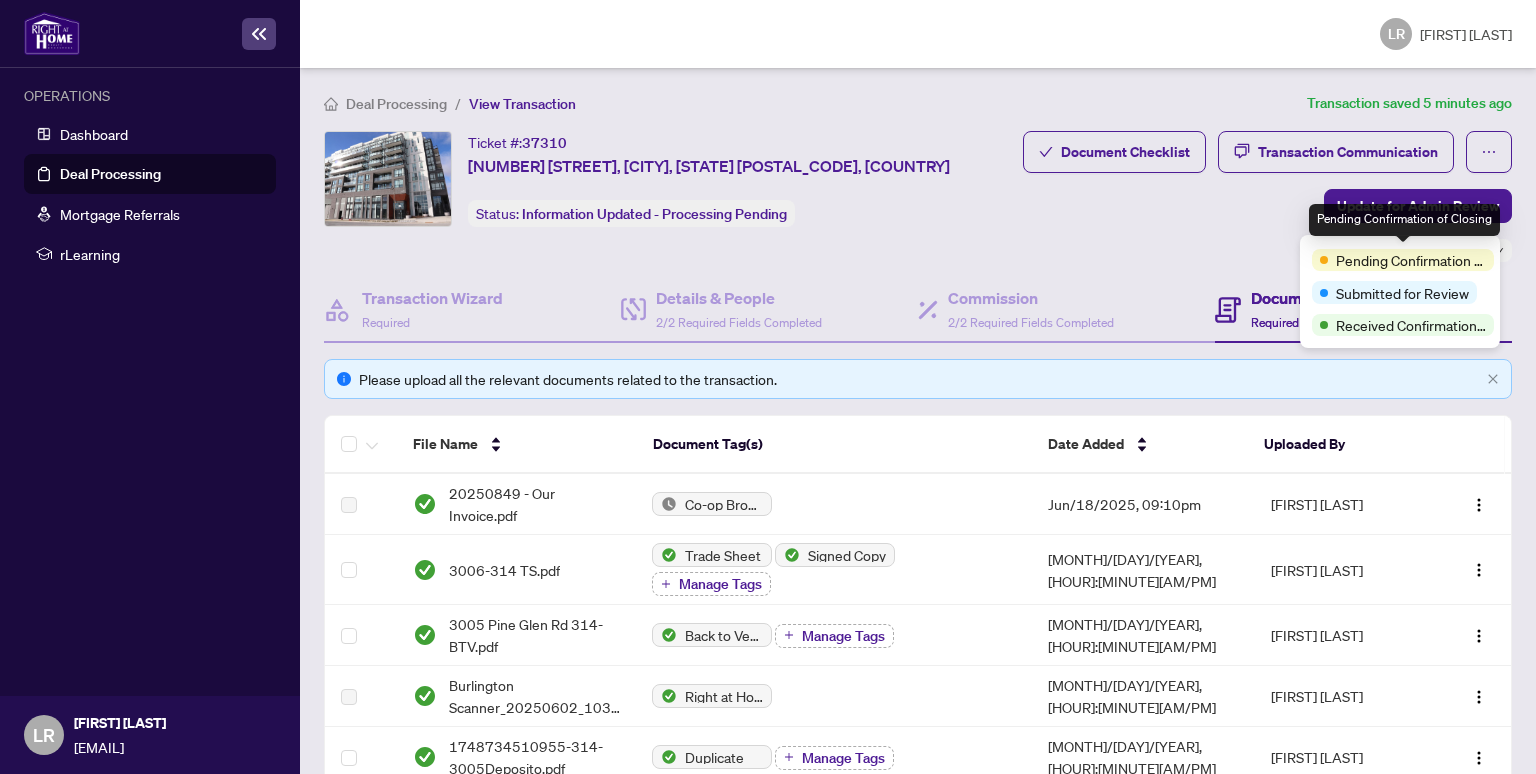 click on "Pending Confirmation of Closing" at bounding box center (1411, 260) 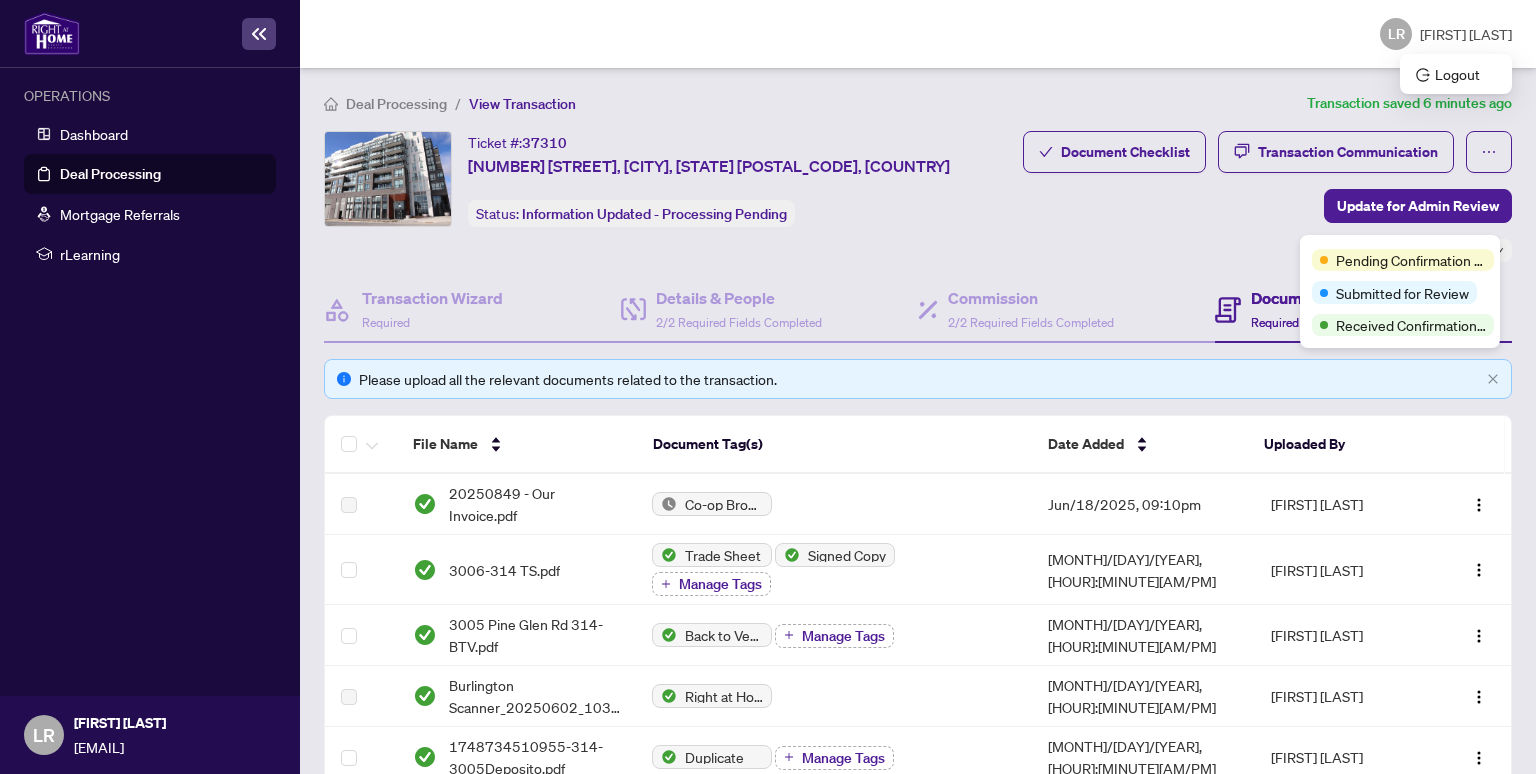 click on "[FIRST] [LAST]" at bounding box center (1466, 34) 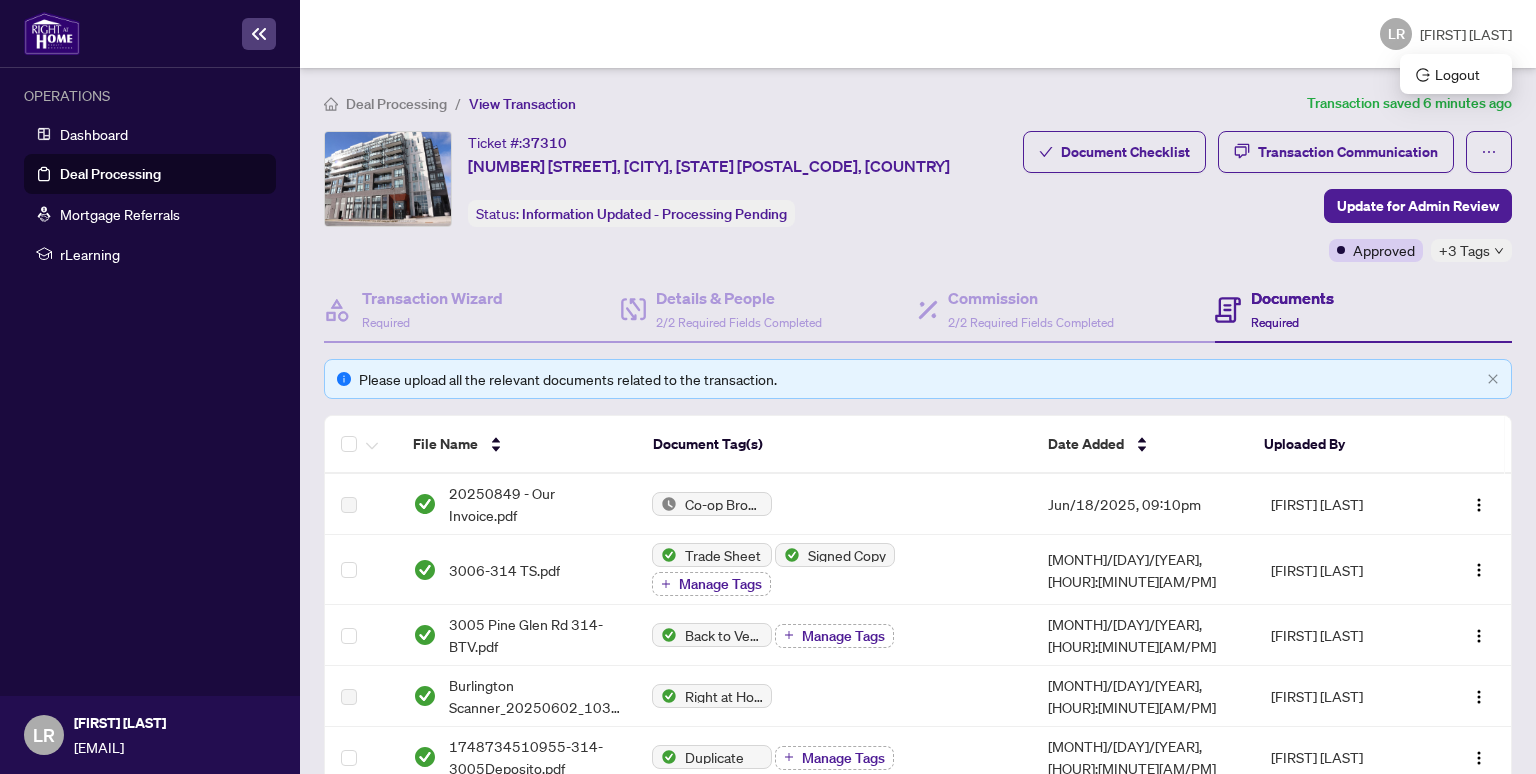 click on "[FIRST] [LAST]" at bounding box center (1466, 34) 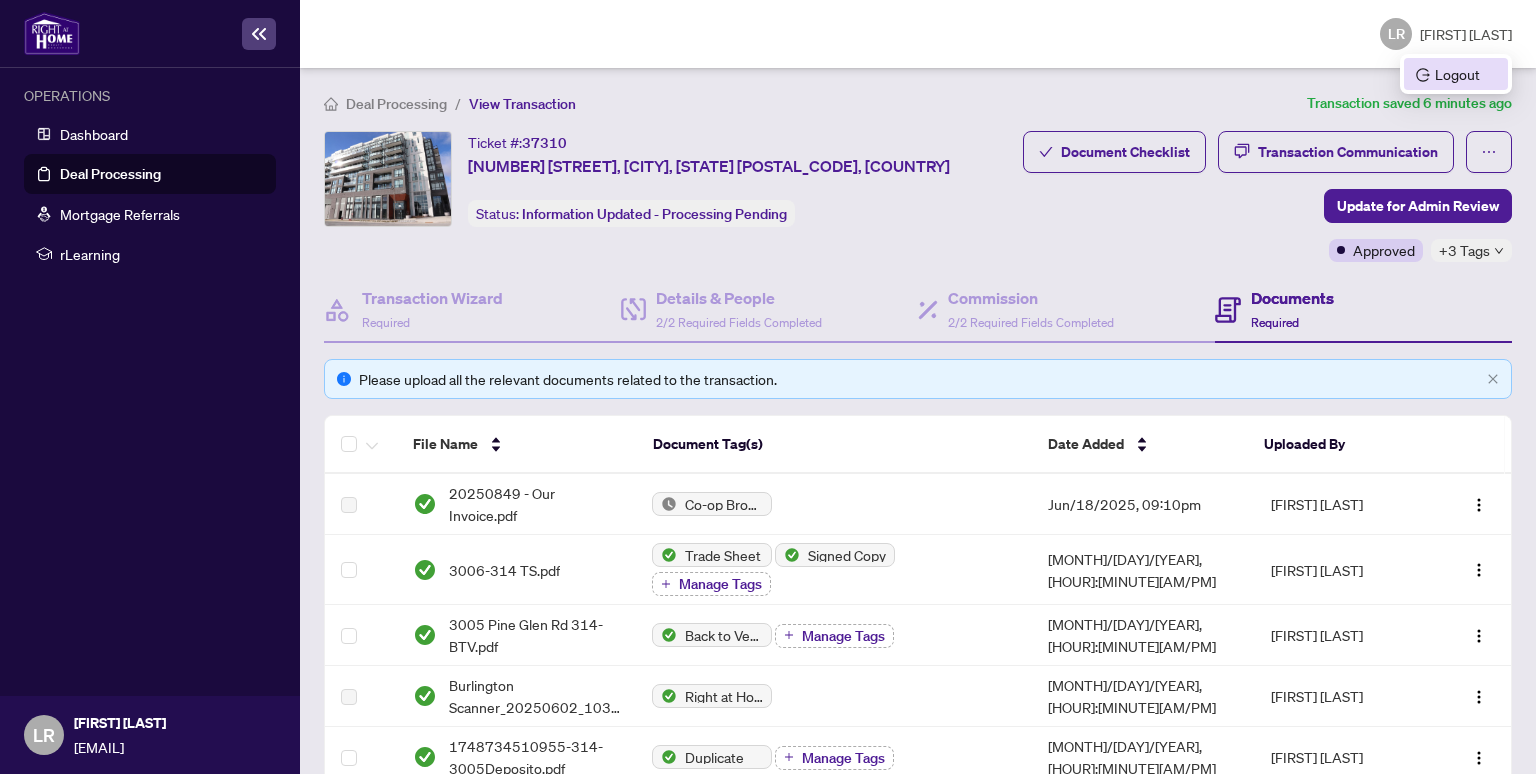 click on "Logout" at bounding box center (1456, 74) 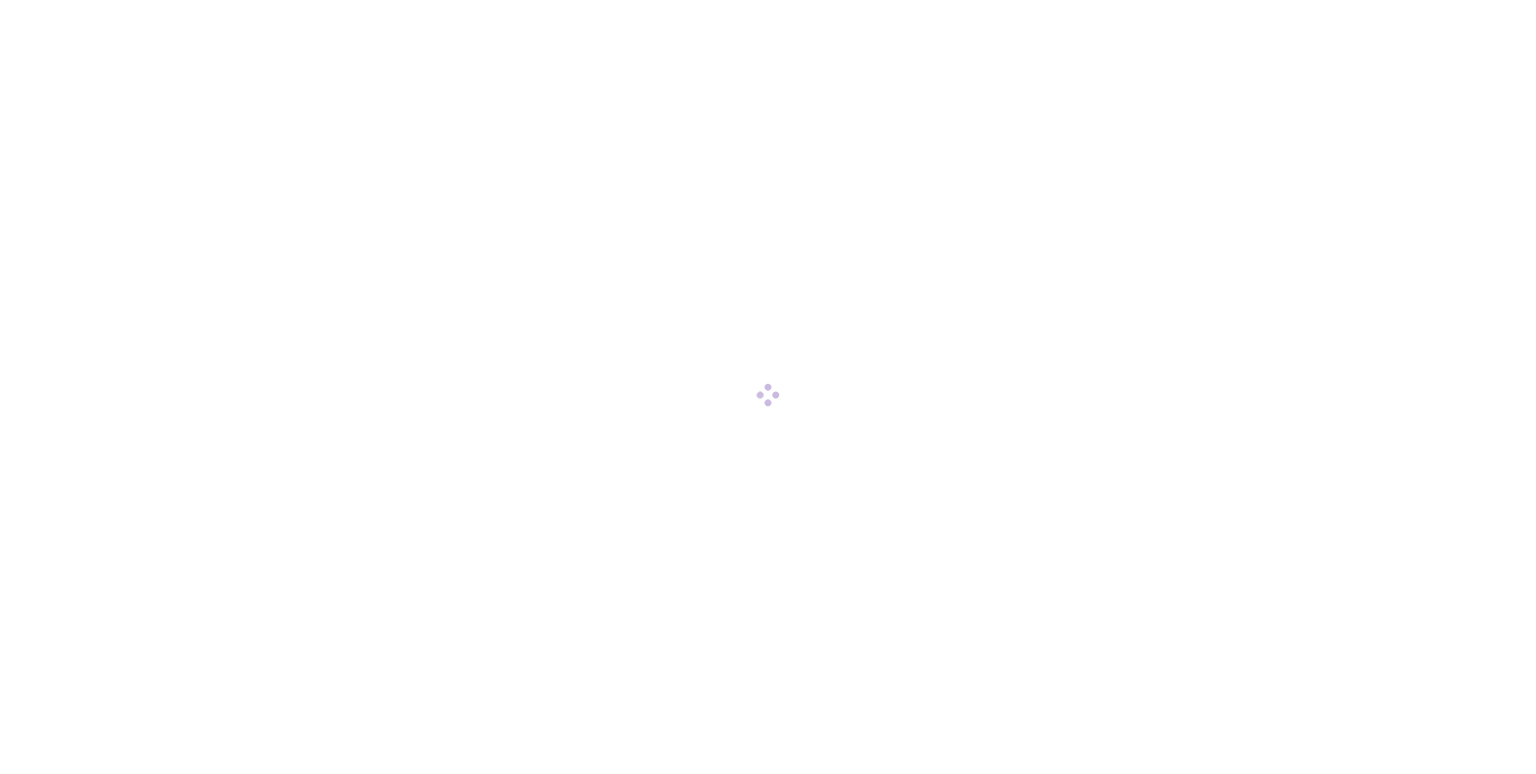 scroll, scrollTop: 0, scrollLeft: 0, axis: both 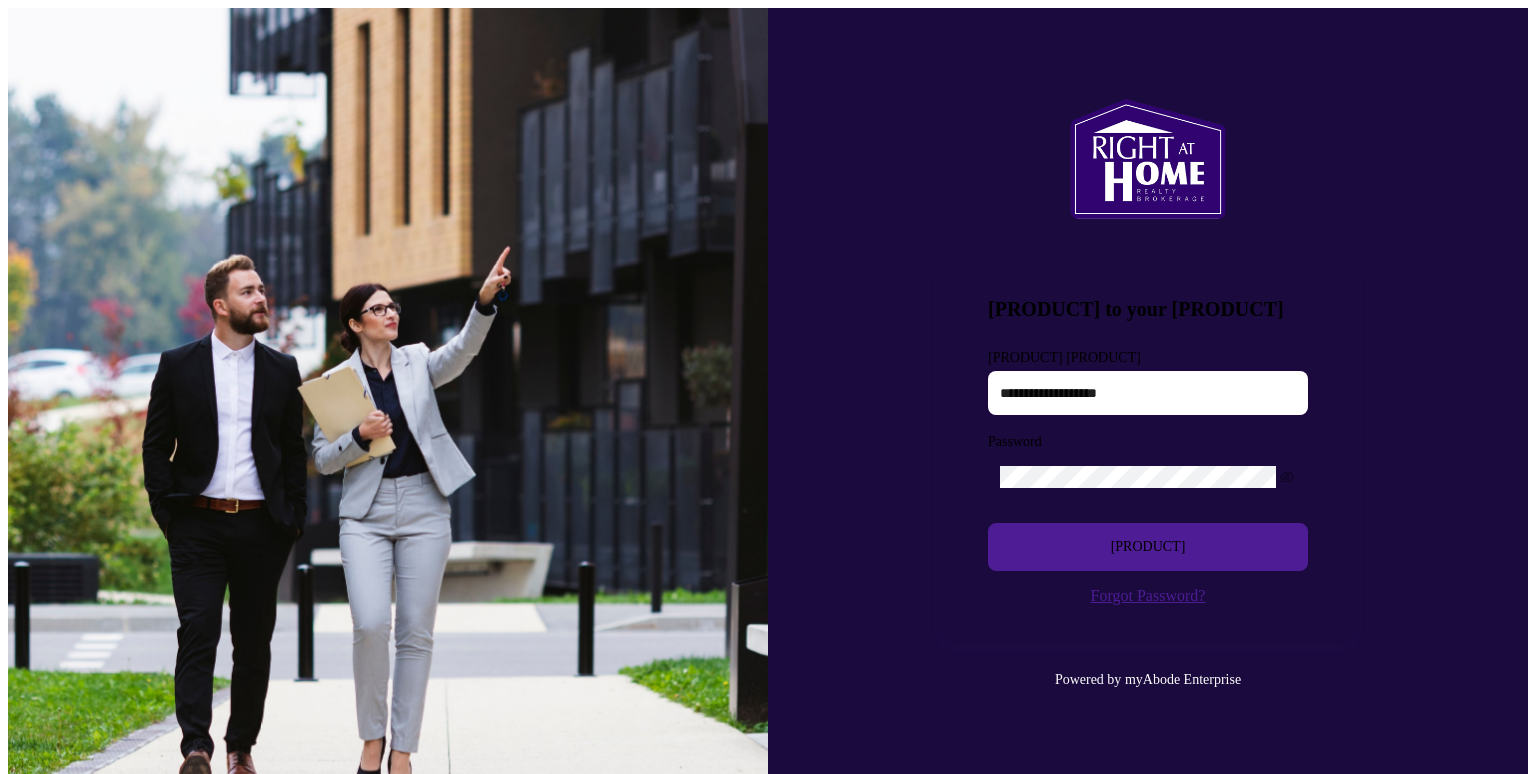 click at bounding box center (1148, 393) 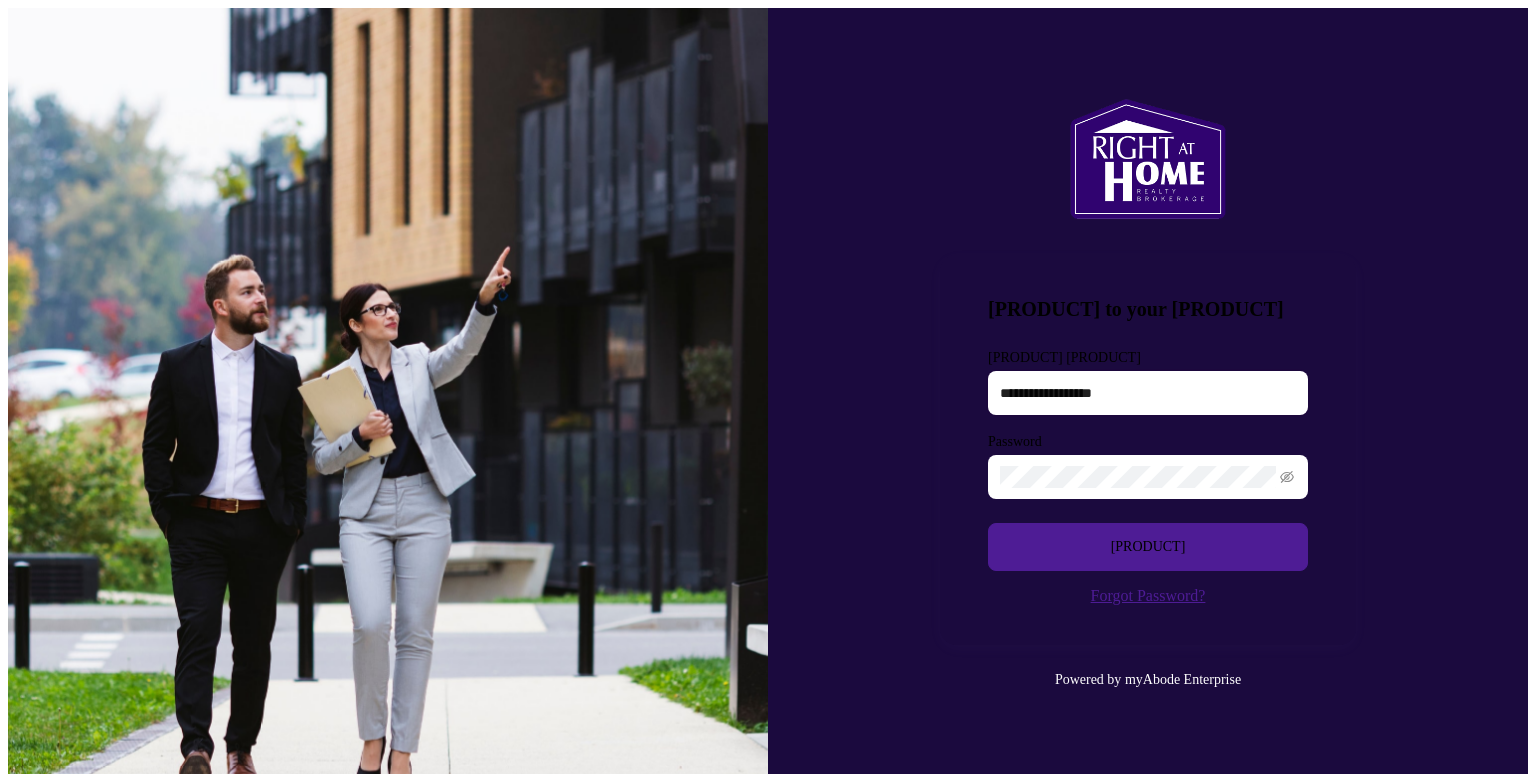 type on "**********" 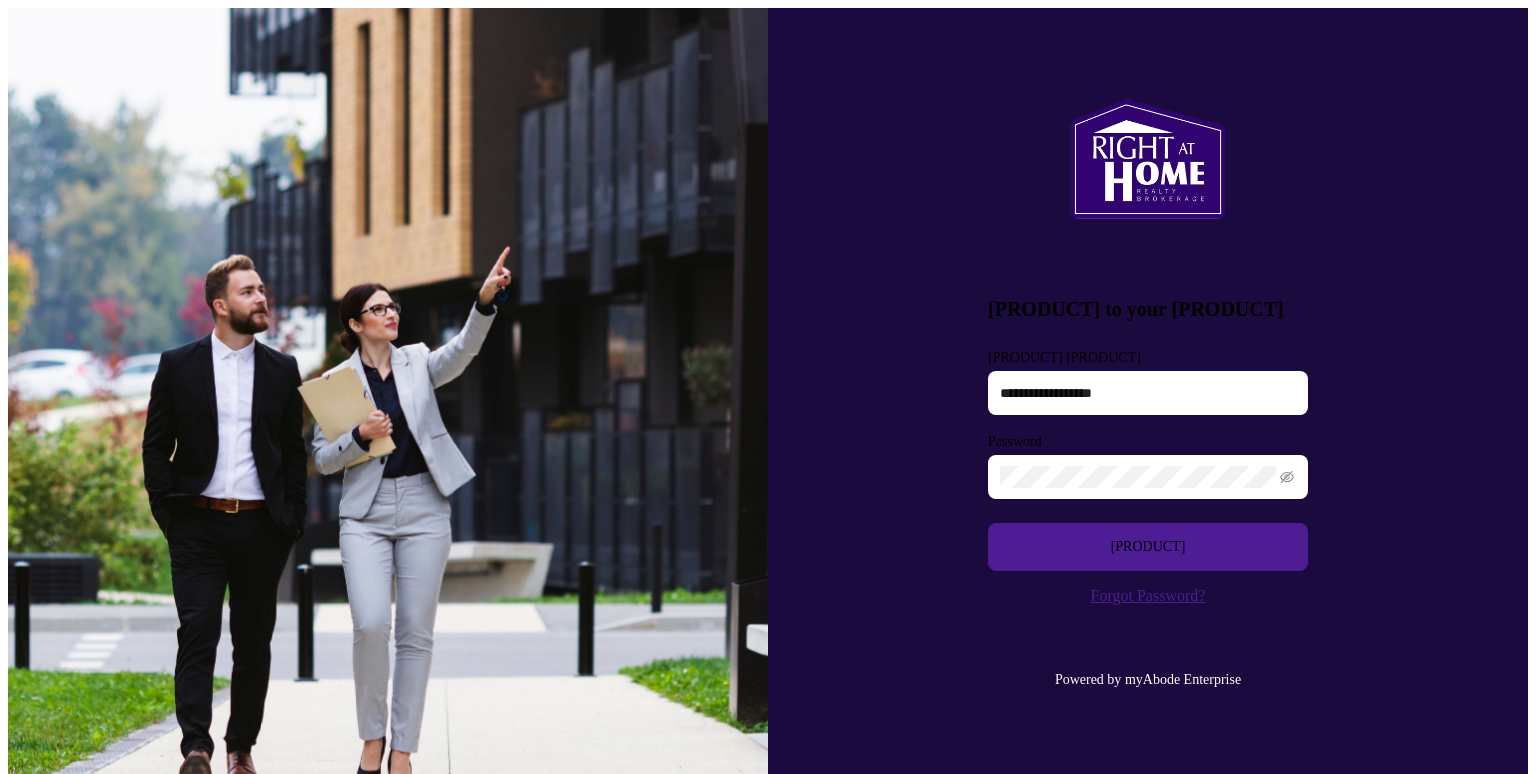 click on "Login" at bounding box center [1148, 547] 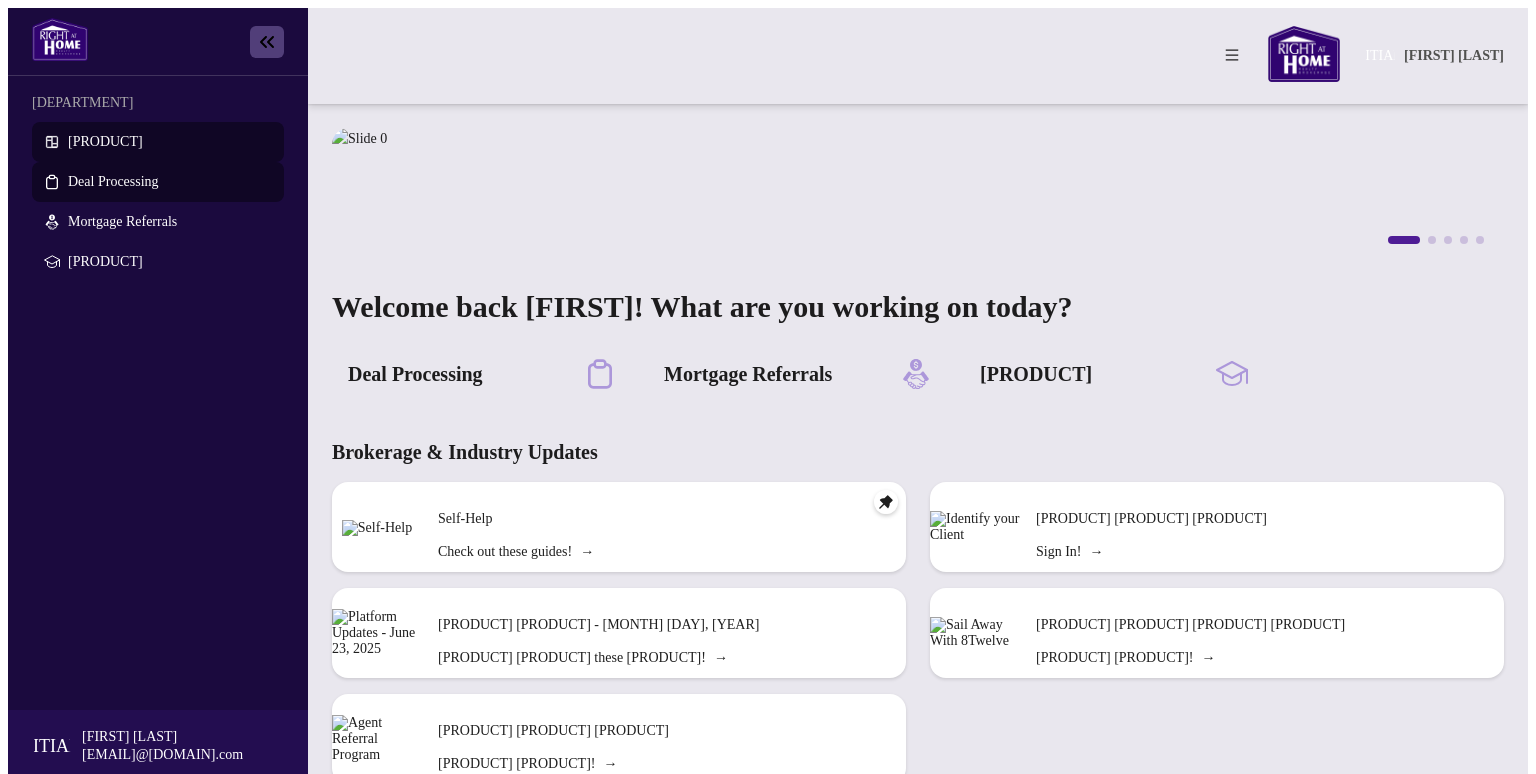 click on "Deal Processing" at bounding box center [113, 181] 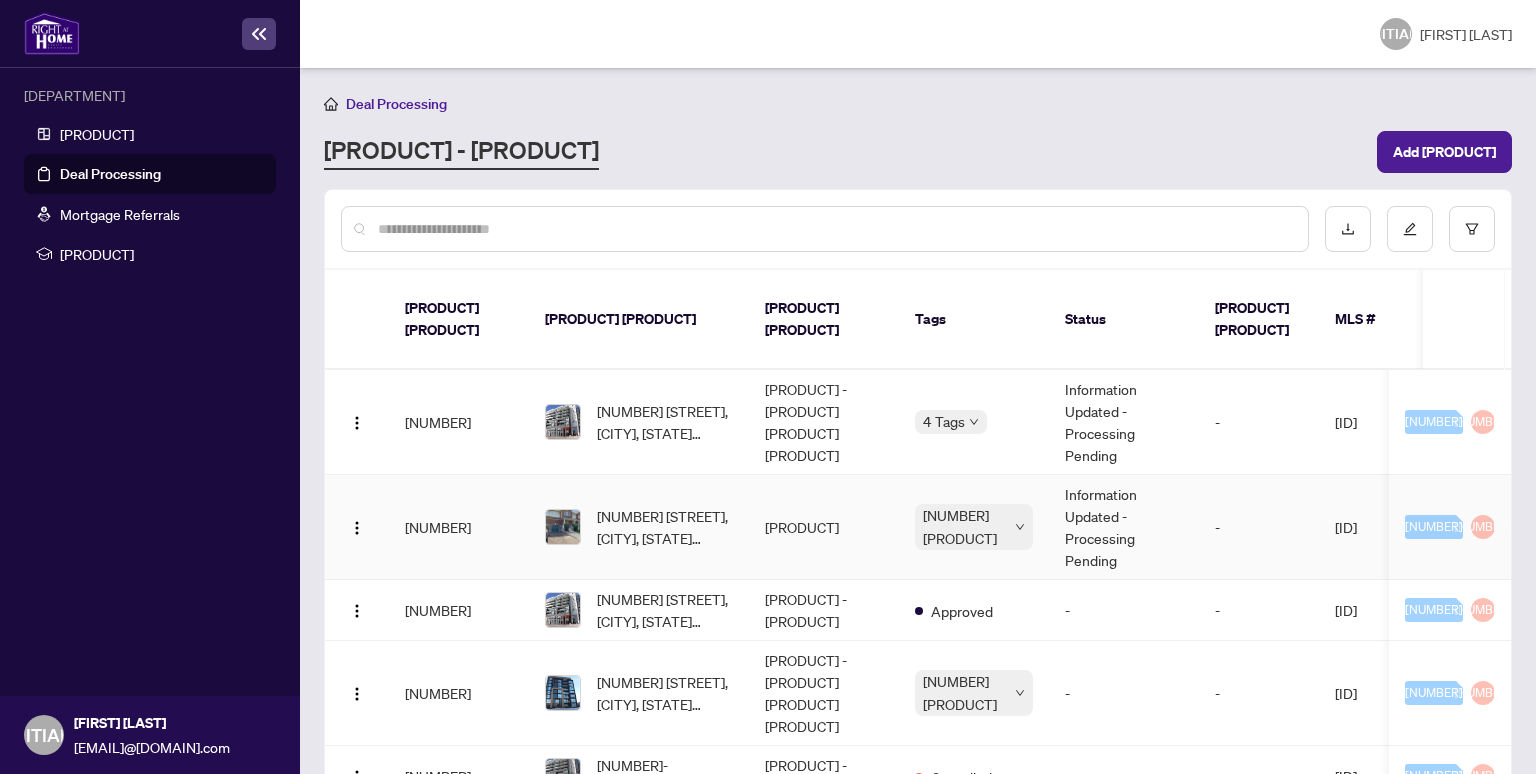 click on "Information Updated - Processing Pending" at bounding box center [1124, 527] 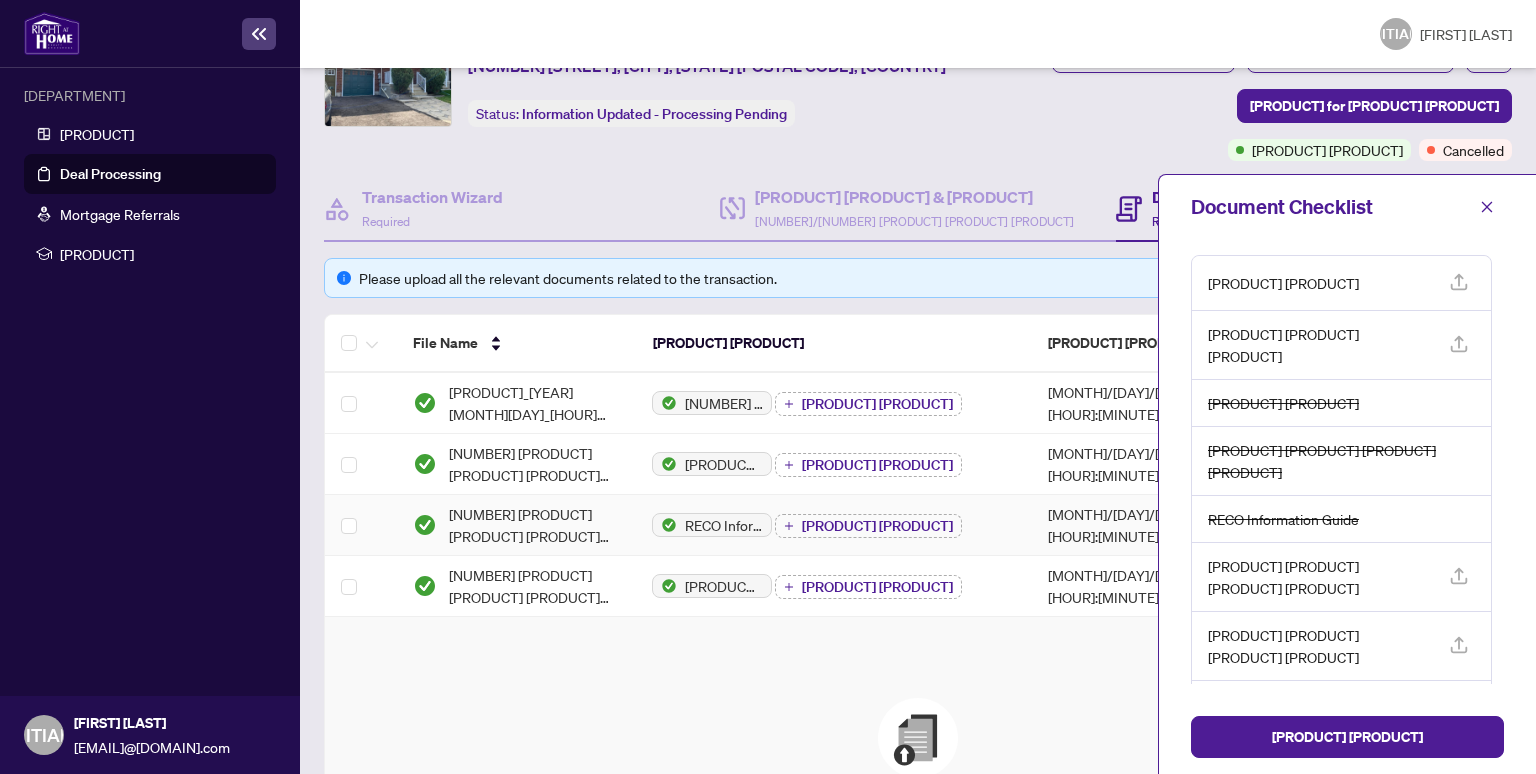 scroll, scrollTop: 103, scrollLeft: 0, axis: vertical 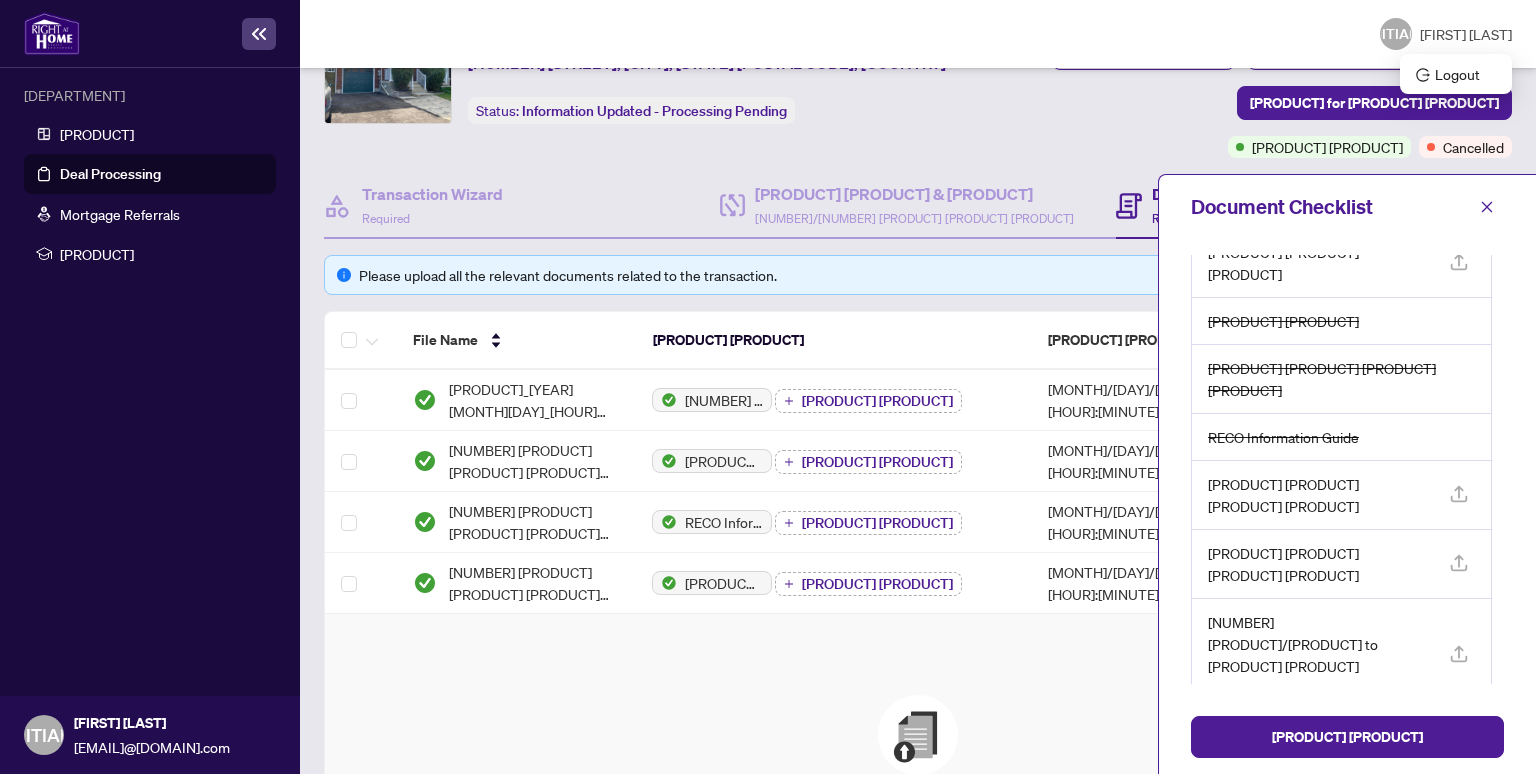click on "[FIRST] [LAST]" at bounding box center (1466, 34) 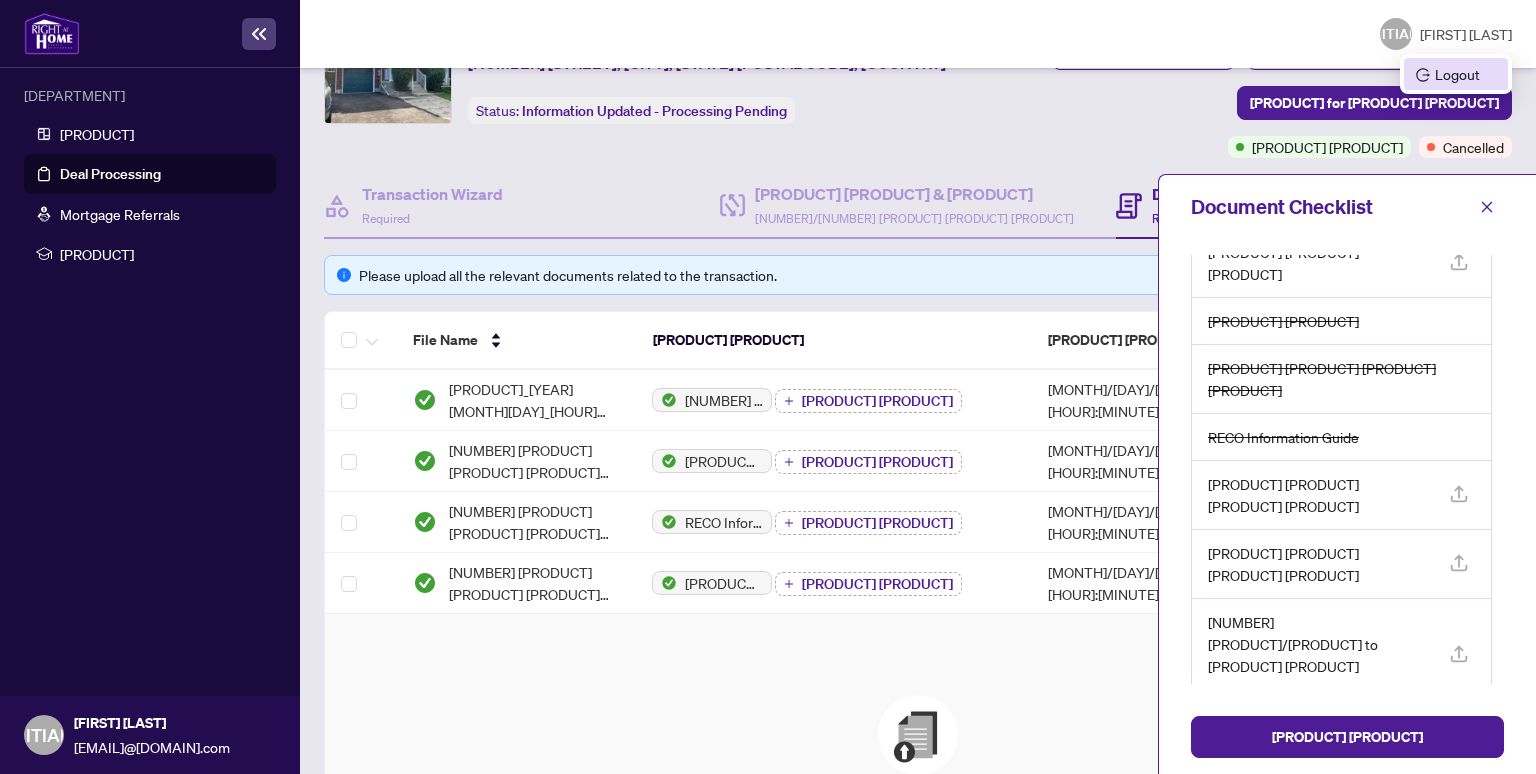 click on "Logout" at bounding box center (1456, 74) 